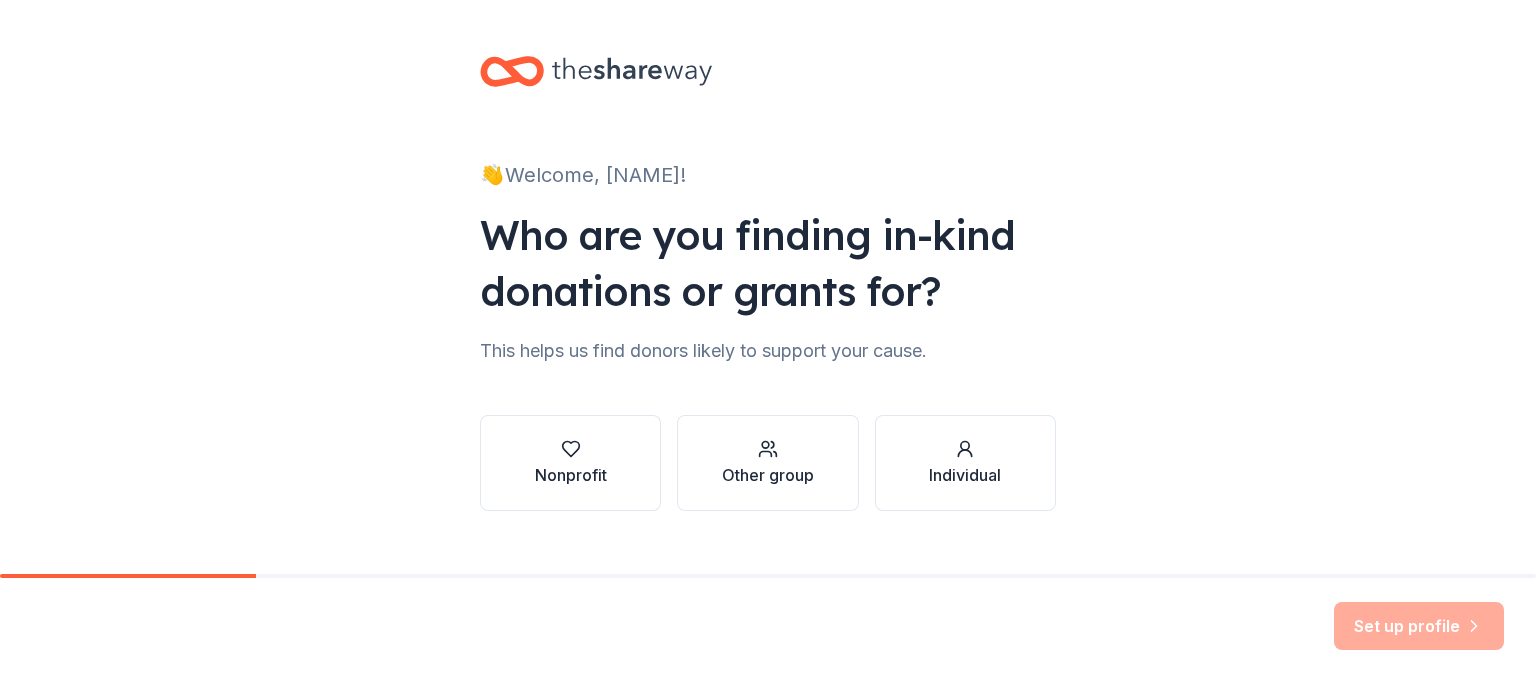 scroll, scrollTop: 0, scrollLeft: 0, axis: both 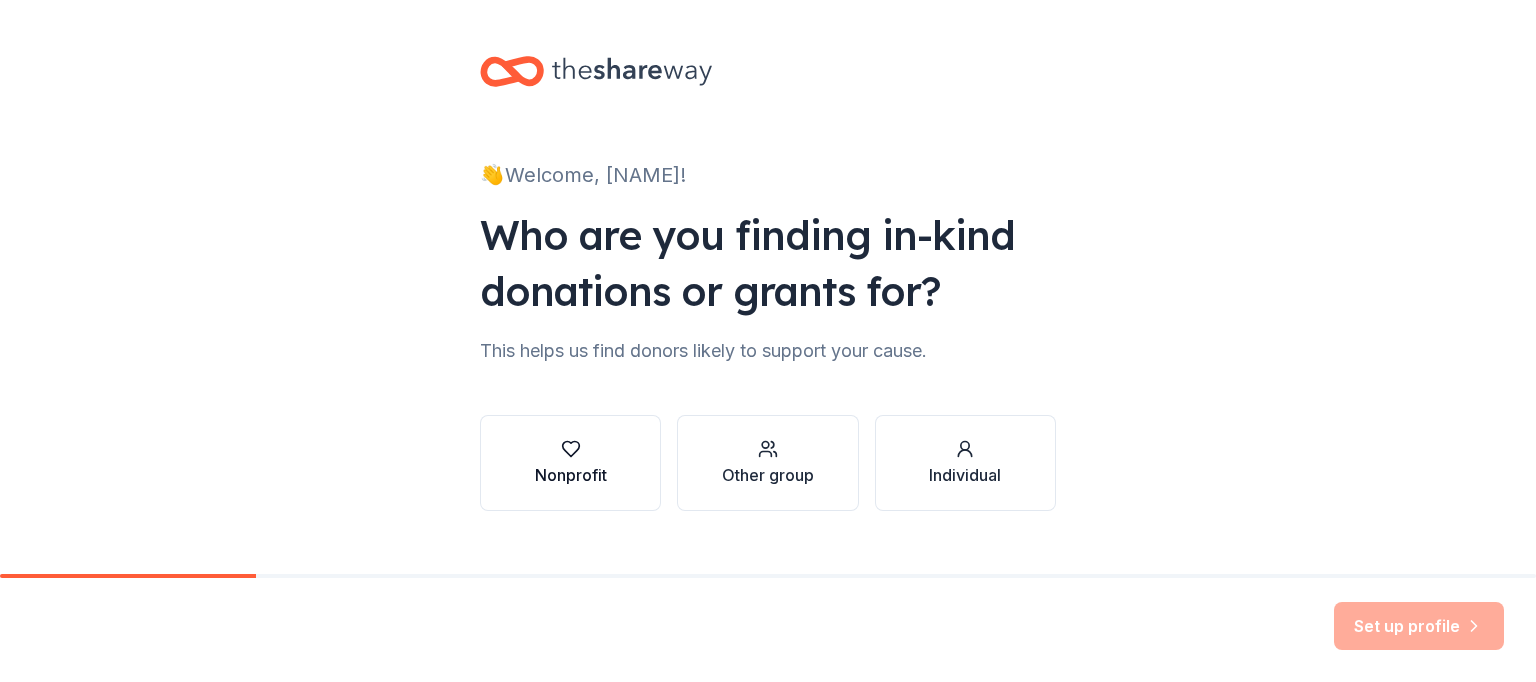 click on "Nonprofit" at bounding box center (571, 475) 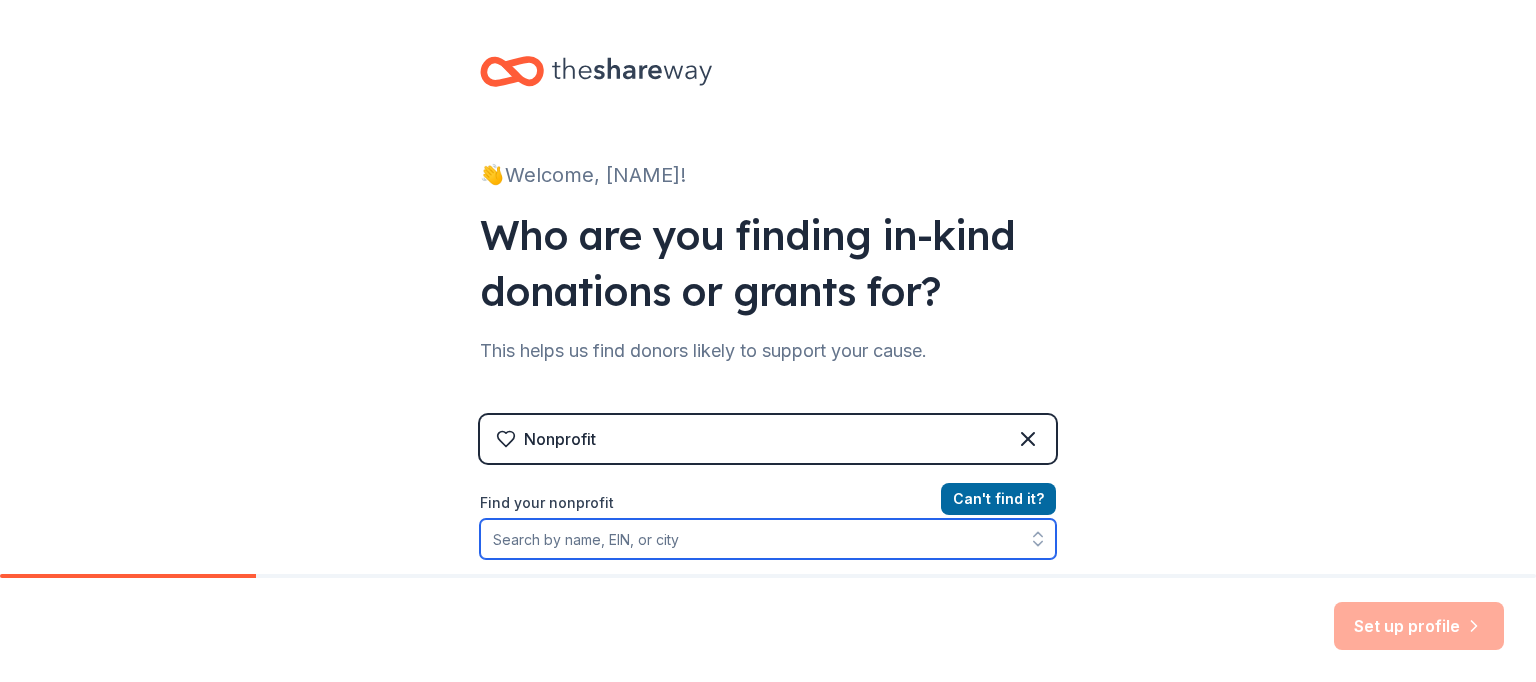 click on "Find your nonprofit" at bounding box center [768, 539] 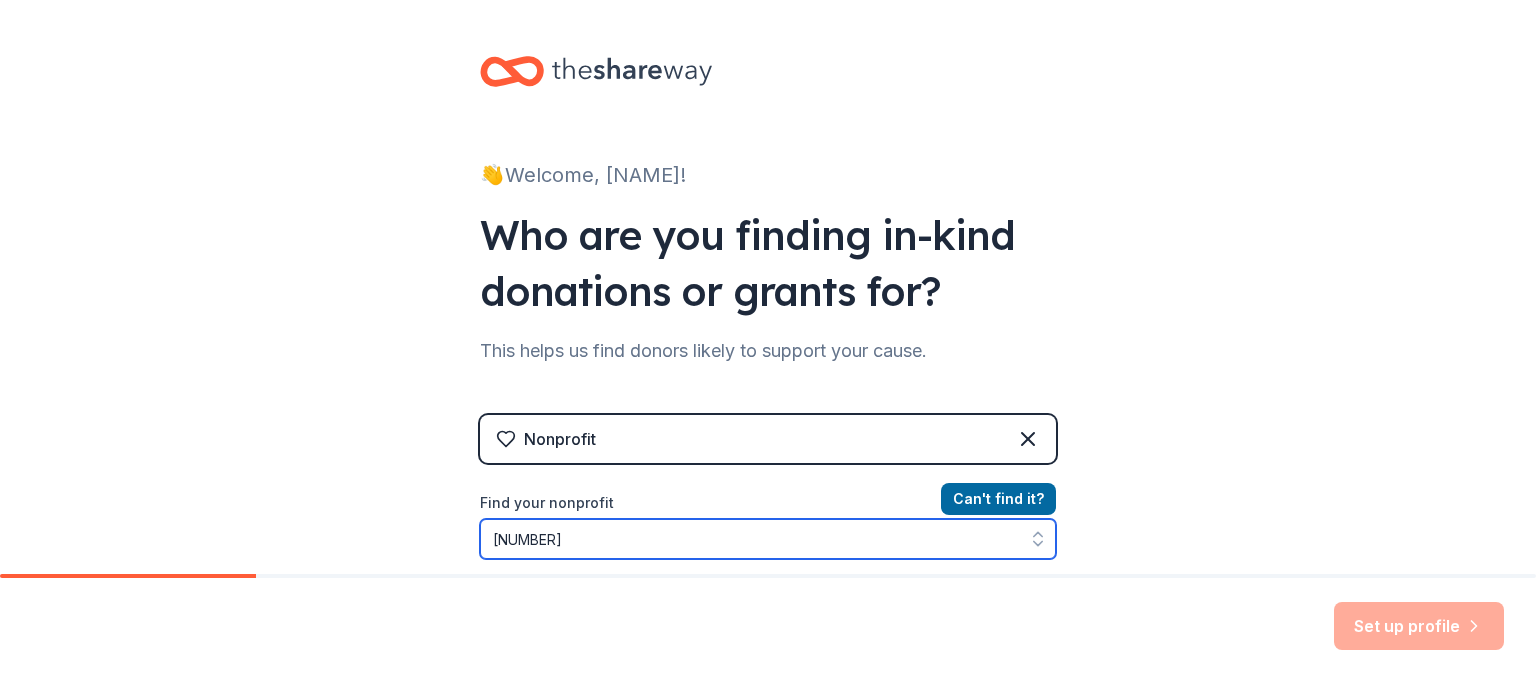 scroll, scrollTop: 85, scrollLeft: 0, axis: vertical 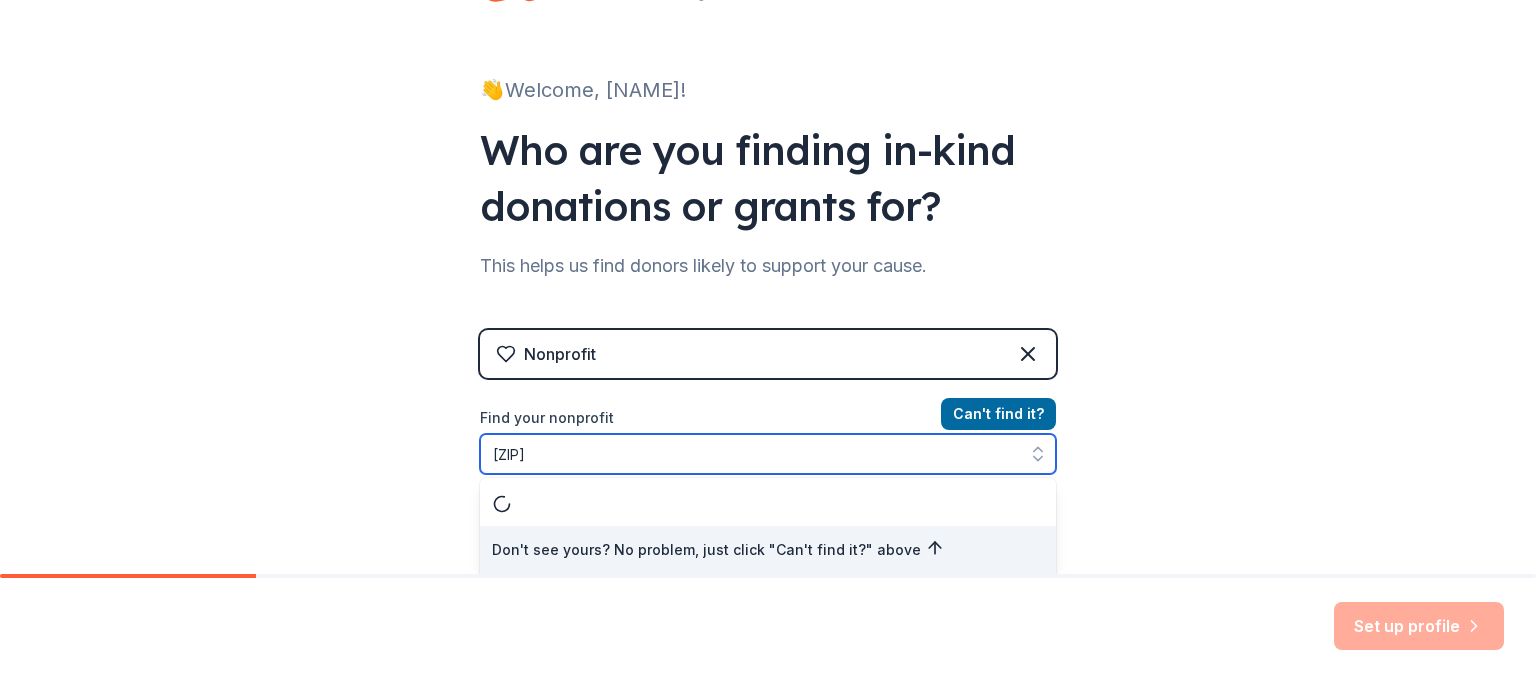 type on "[PHONE]" 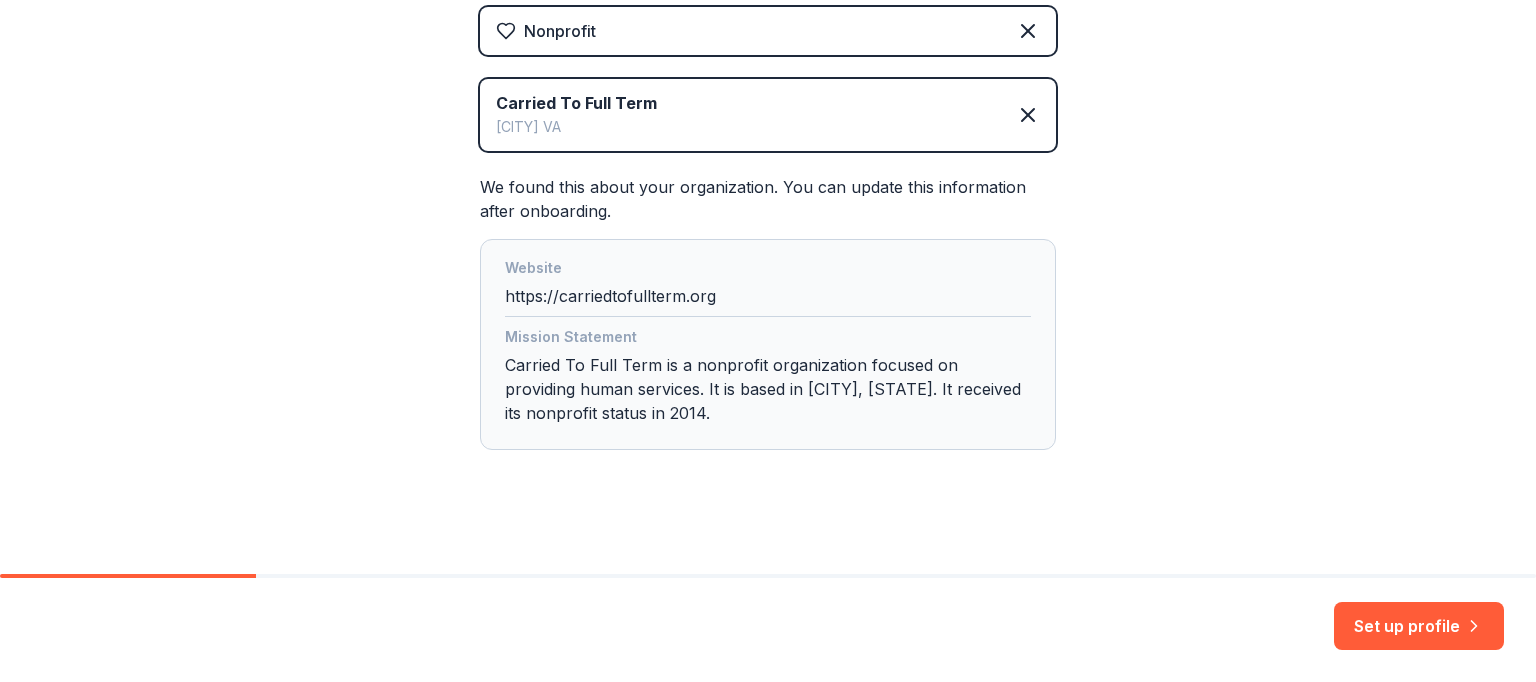 scroll, scrollTop: 420, scrollLeft: 0, axis: vertical 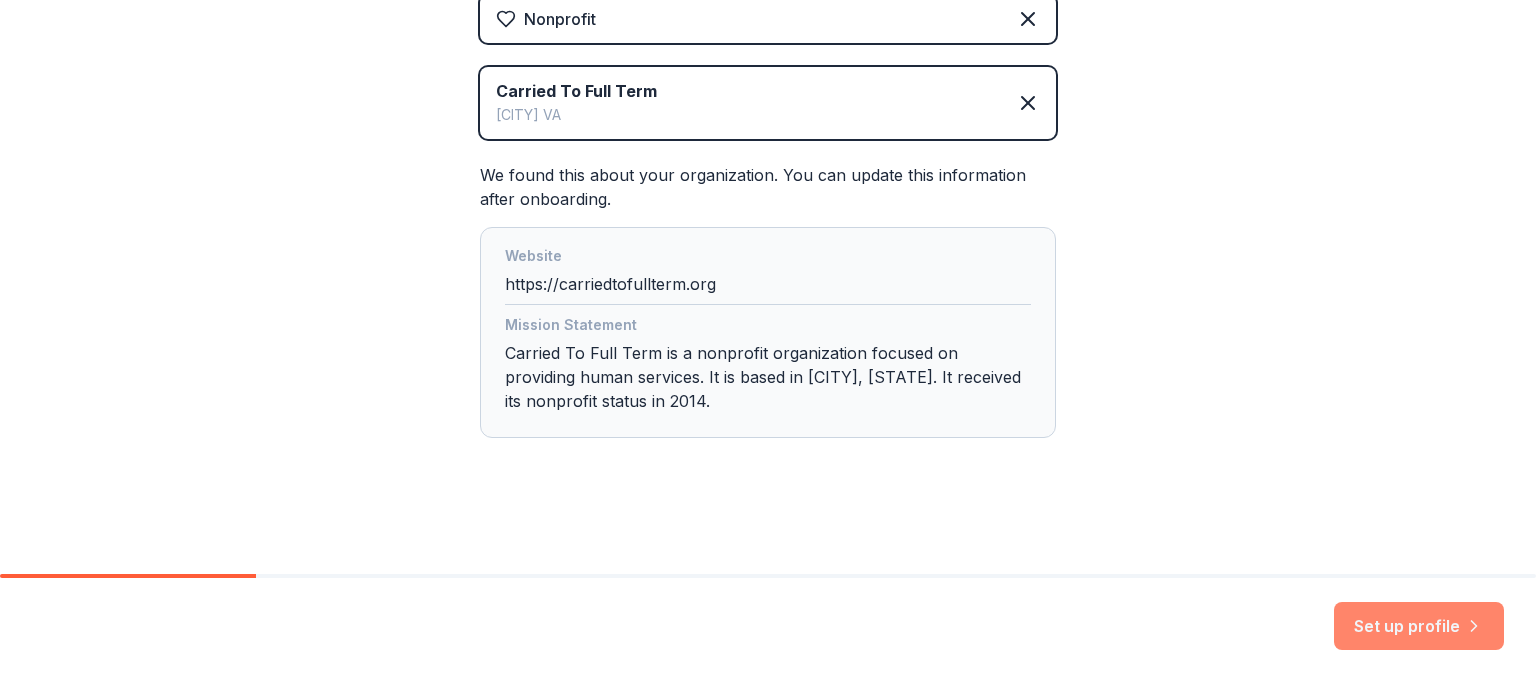 click on "Set up profile" at bounding box center (1419, 626) 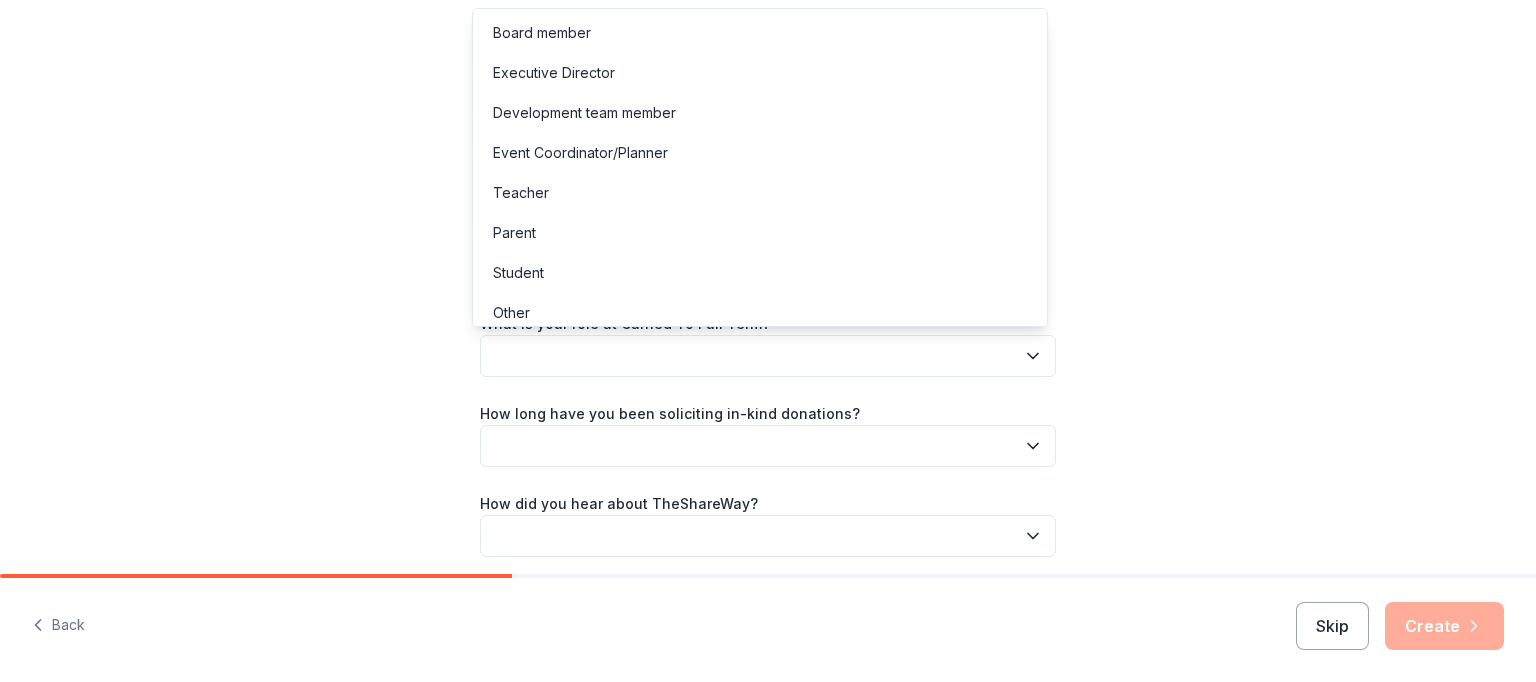 click 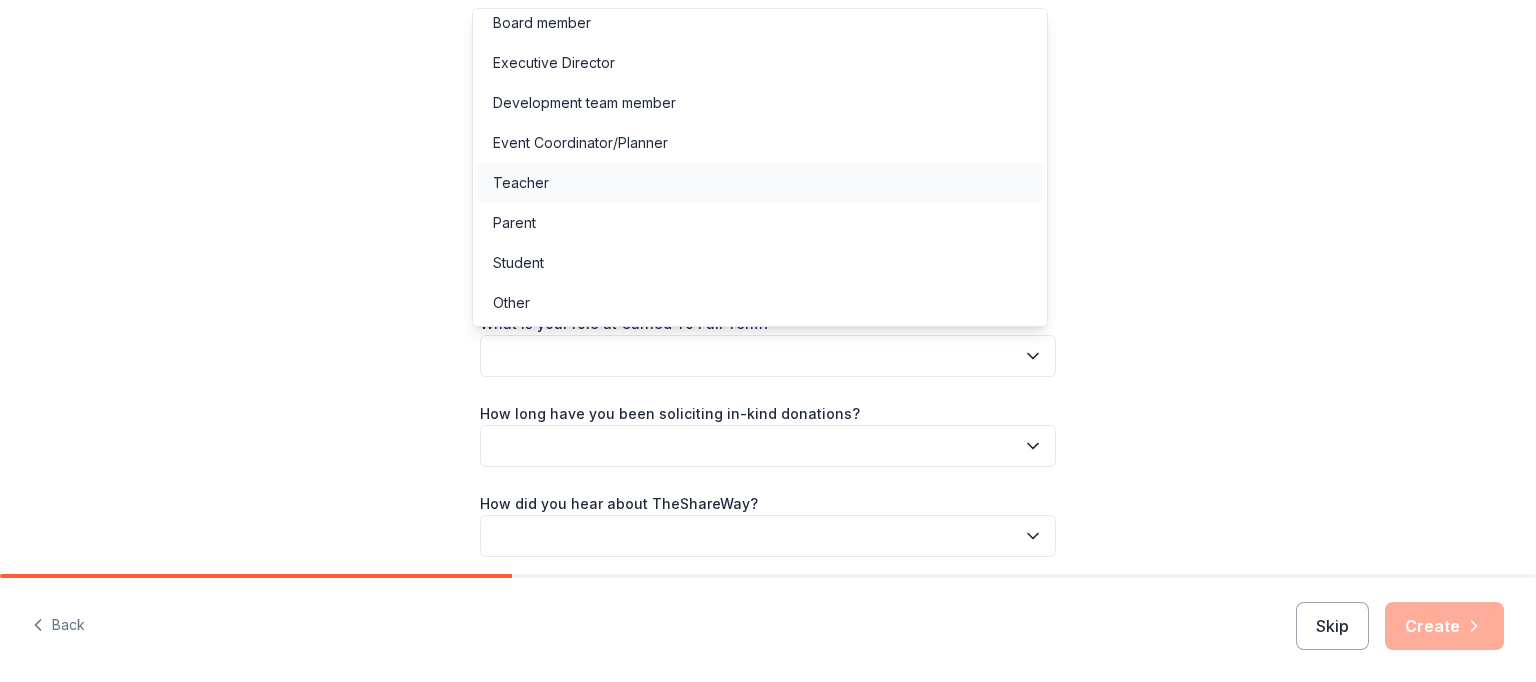 scroll, scrollTop: 0, scrollLeft: 0, axis: both 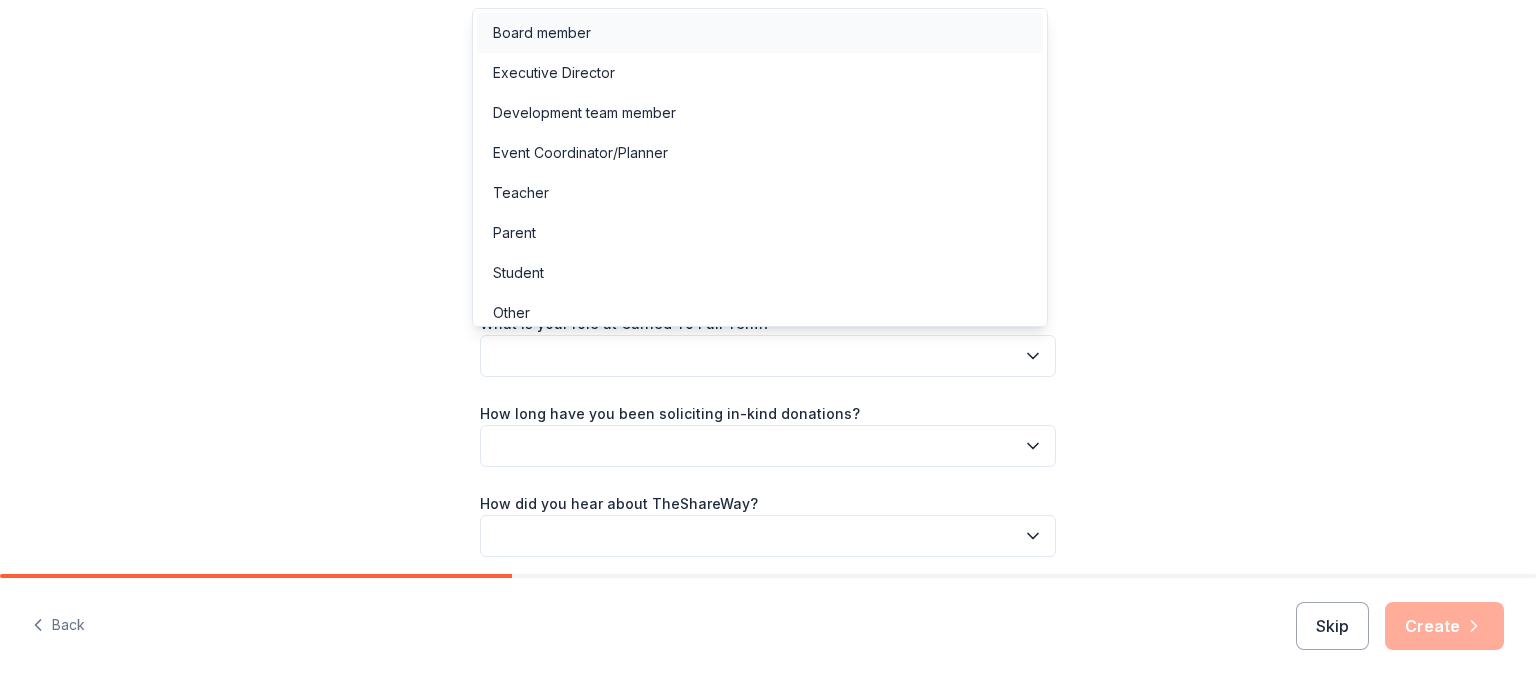 click on "Board member" at bounding box center (760, 33) 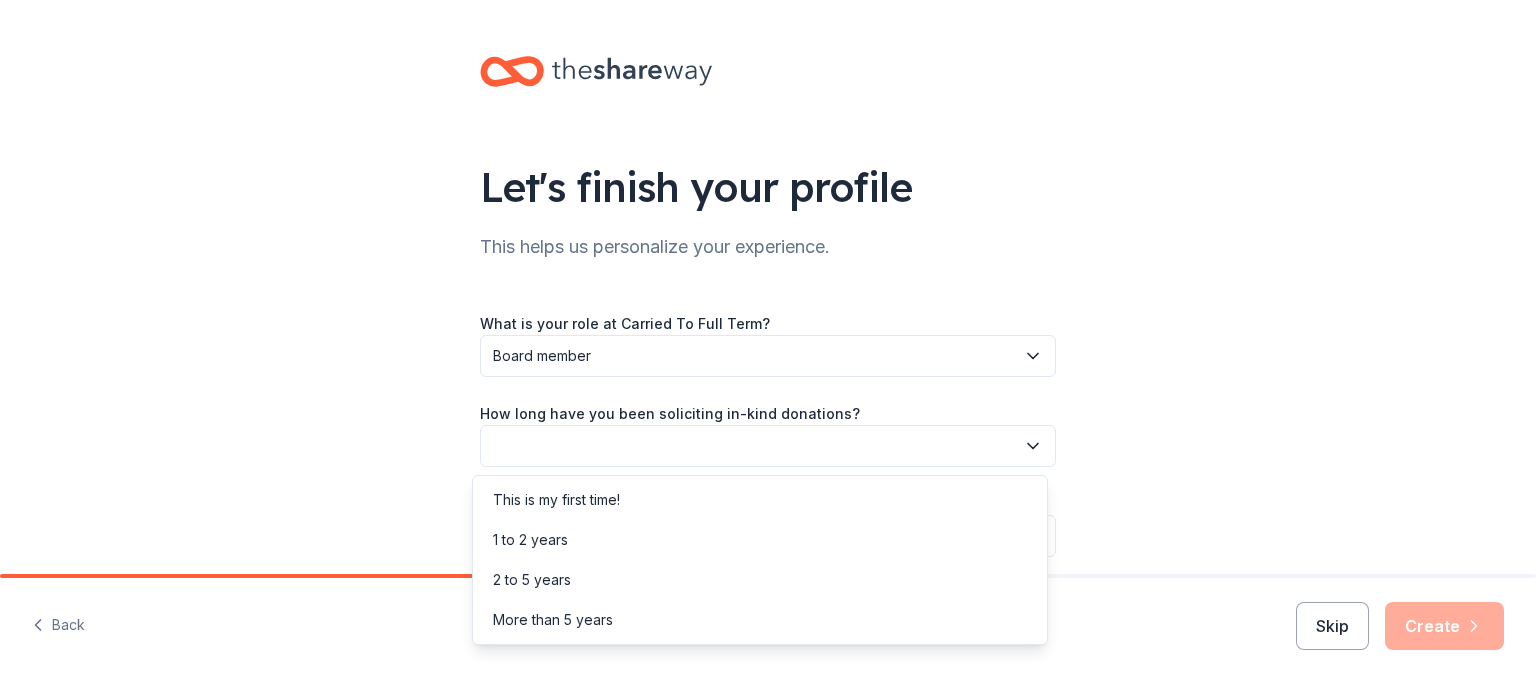click 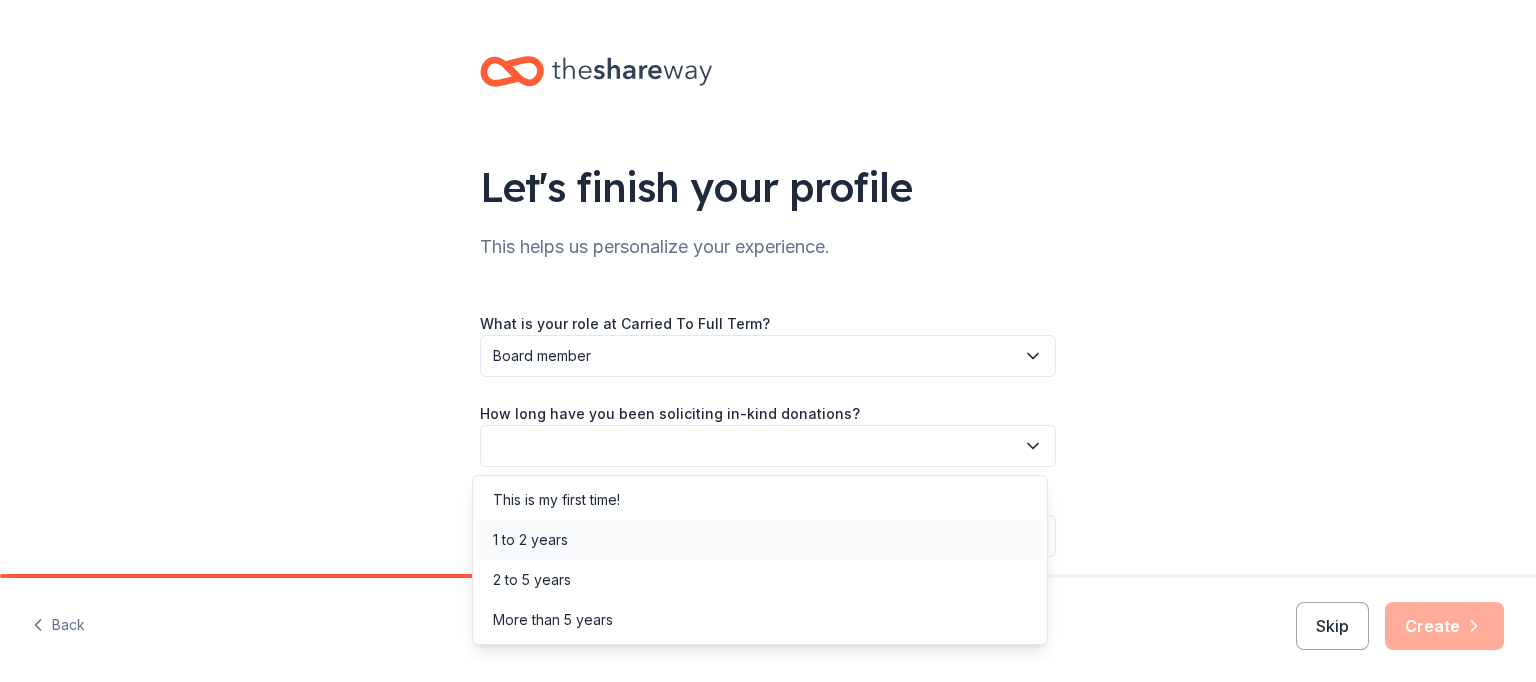 click on "1 to 2 years" at bounding box center (760, 540) 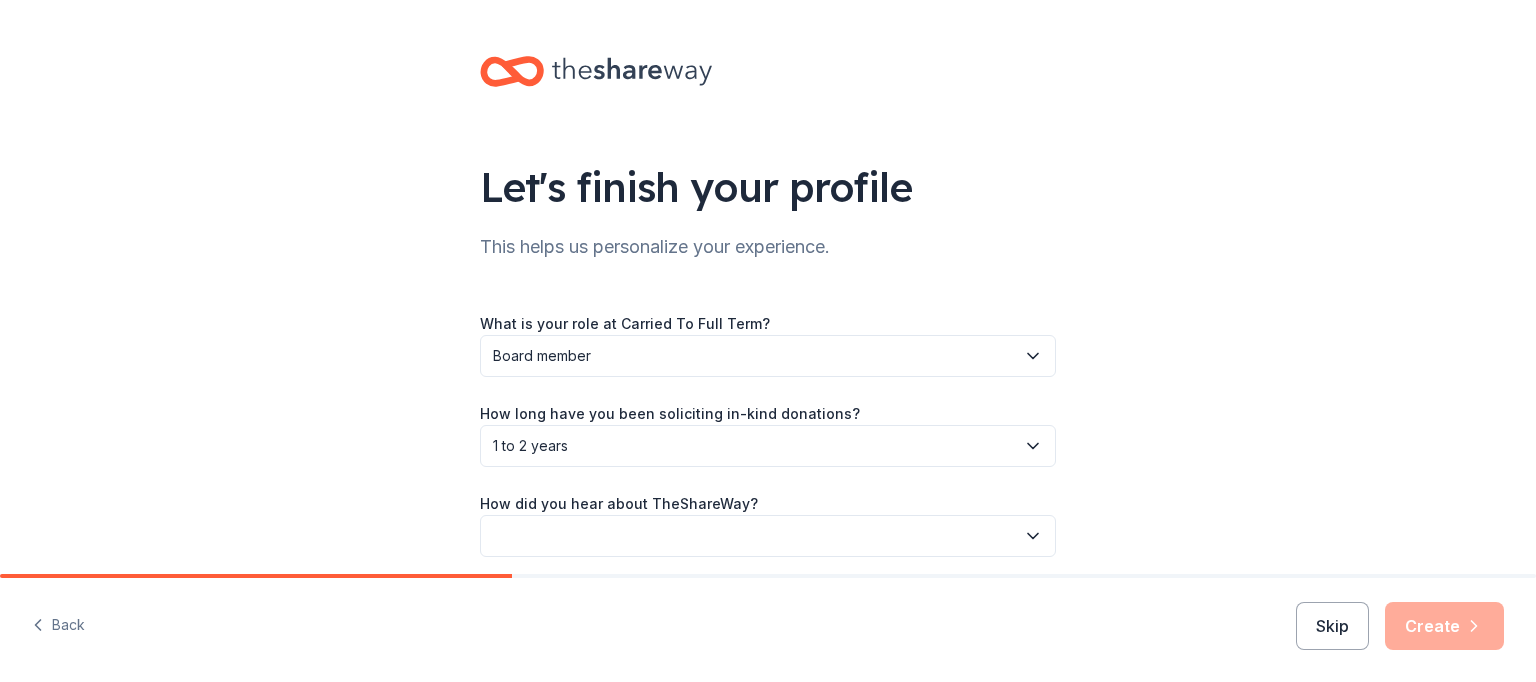 click 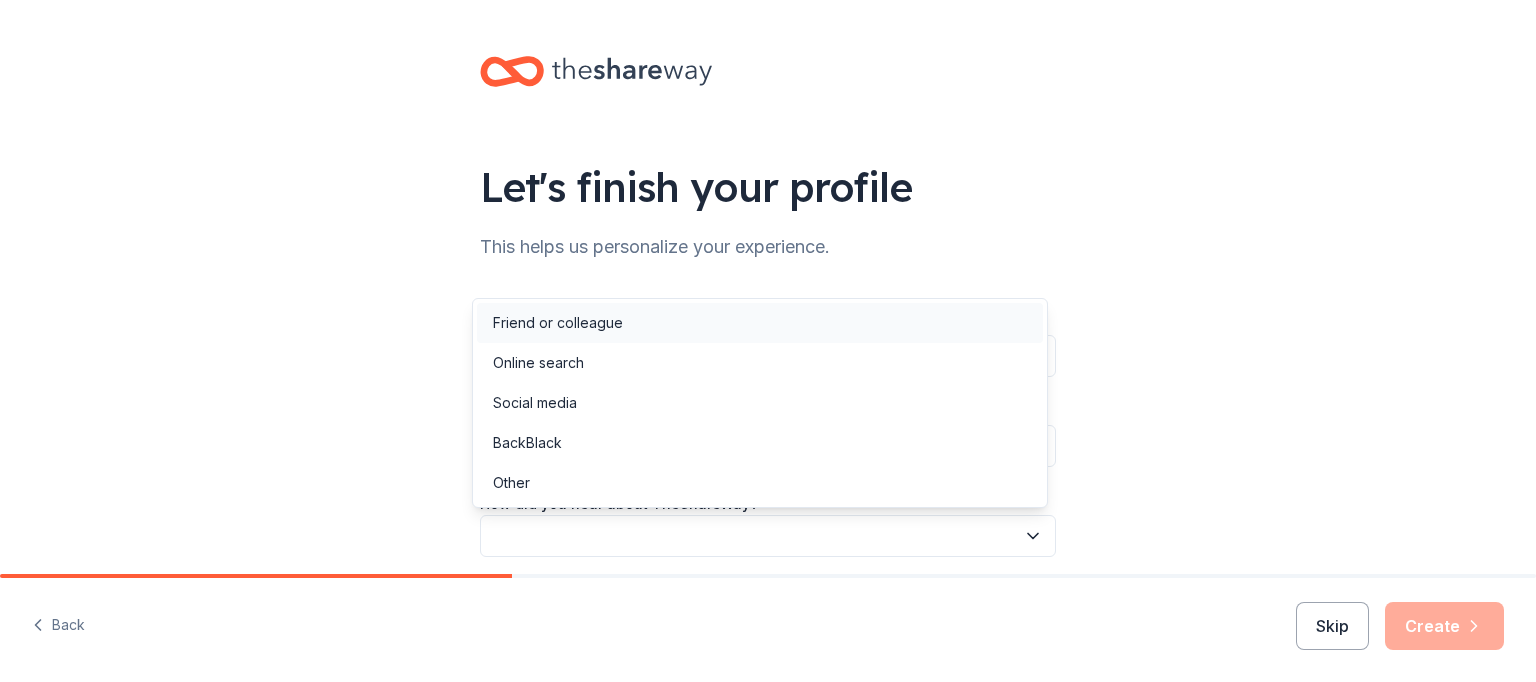 click on "Friend or colleague" at bounding box center [760, 323] 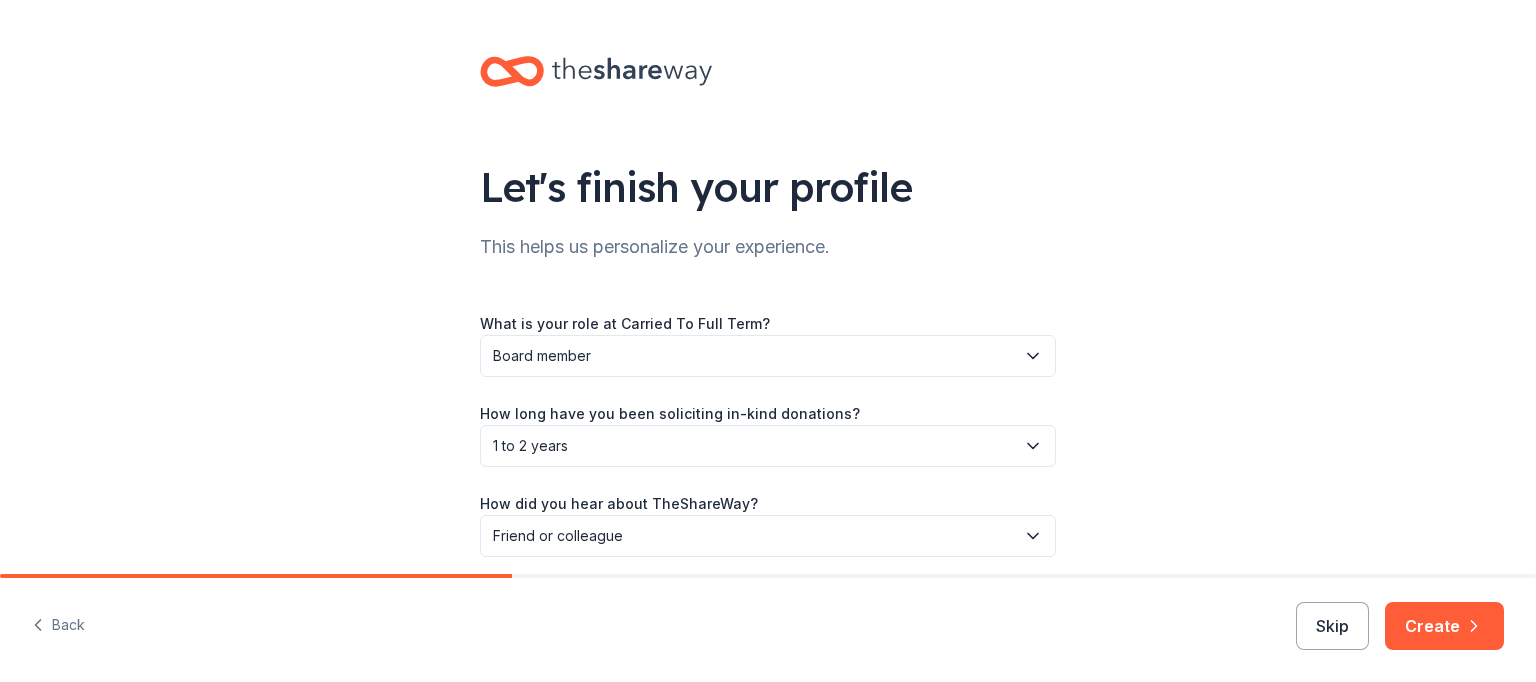 scroll, scrollTop: 79, scrollLeft: 0, axis: vertical 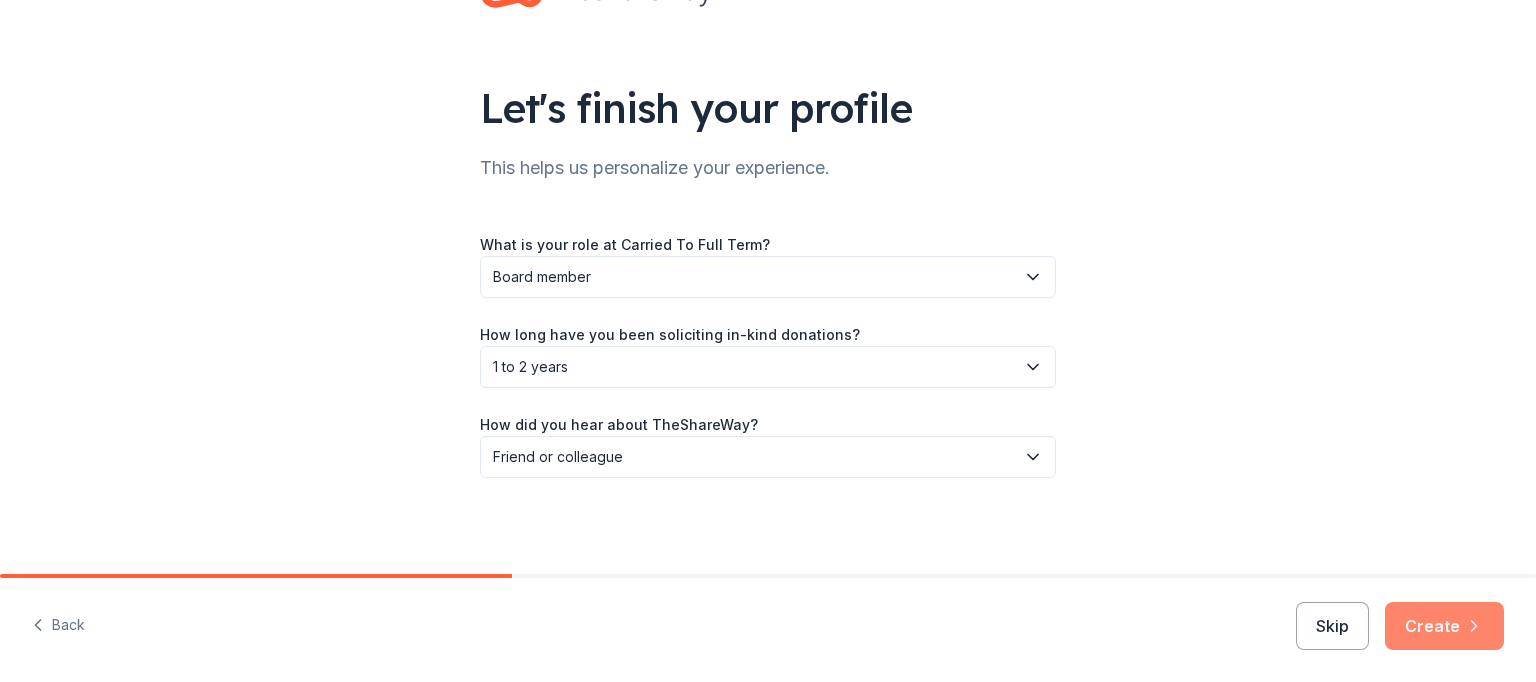 click on "Create" at bounding box center (1444, 626) 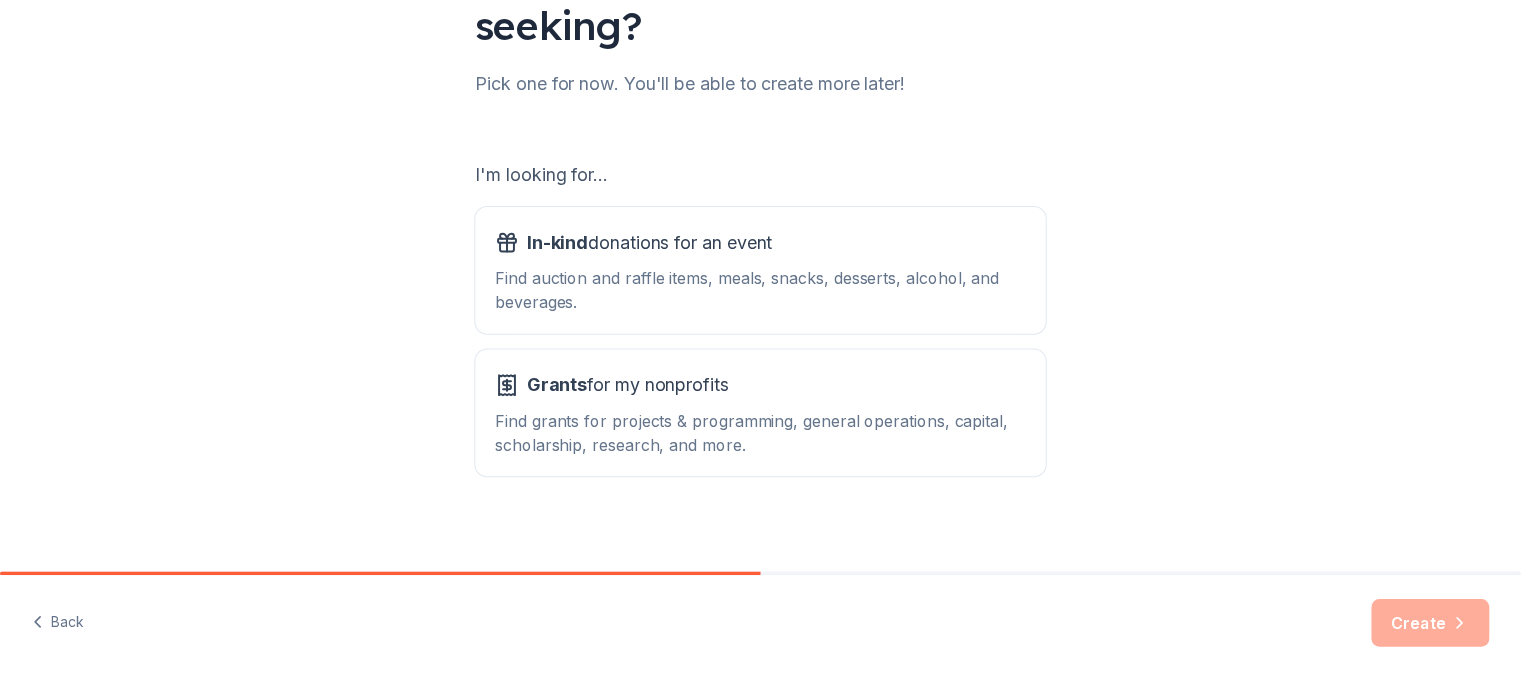 scroll, scrollTop: 233, scrollLeft: 0, axis: vertical 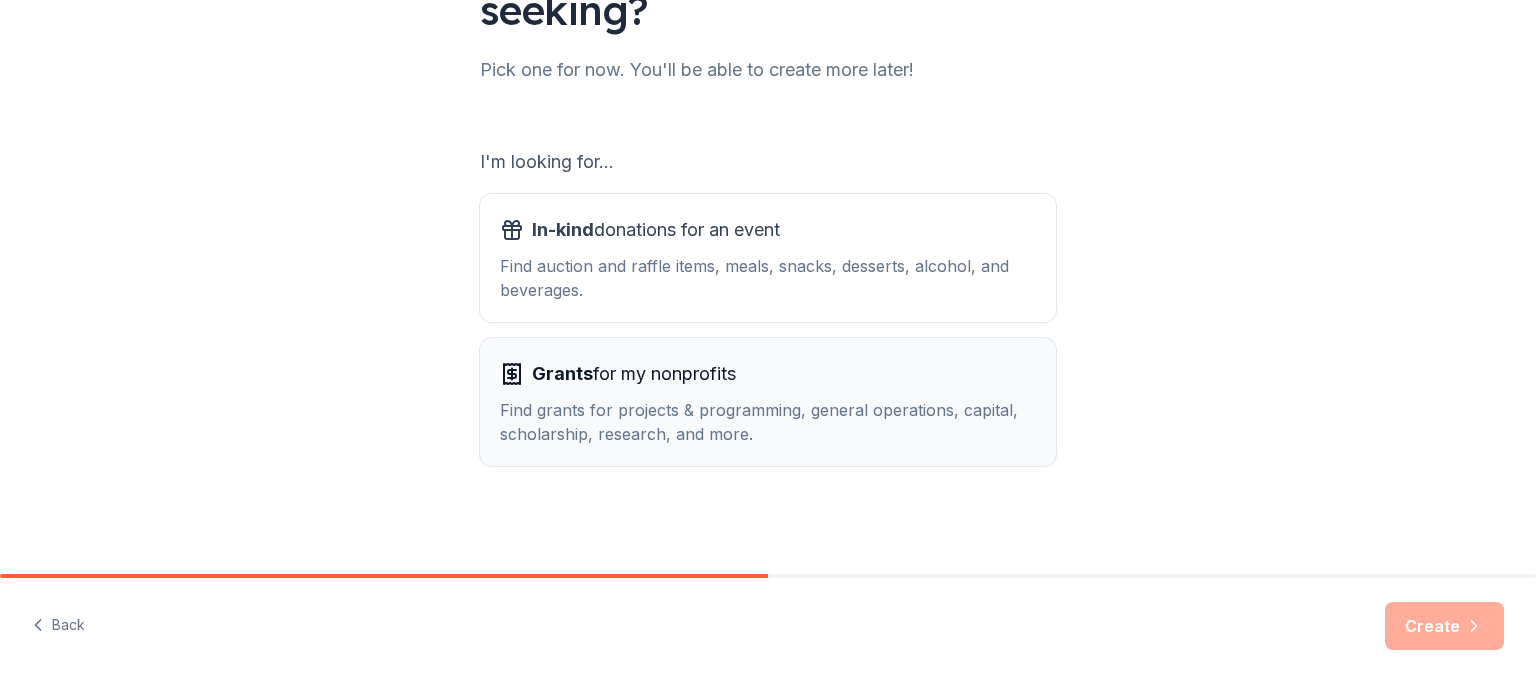 click on "Find grants for projects & programming, general operations, capital, scholarship, research, and more." at bounding box center (768, 422) 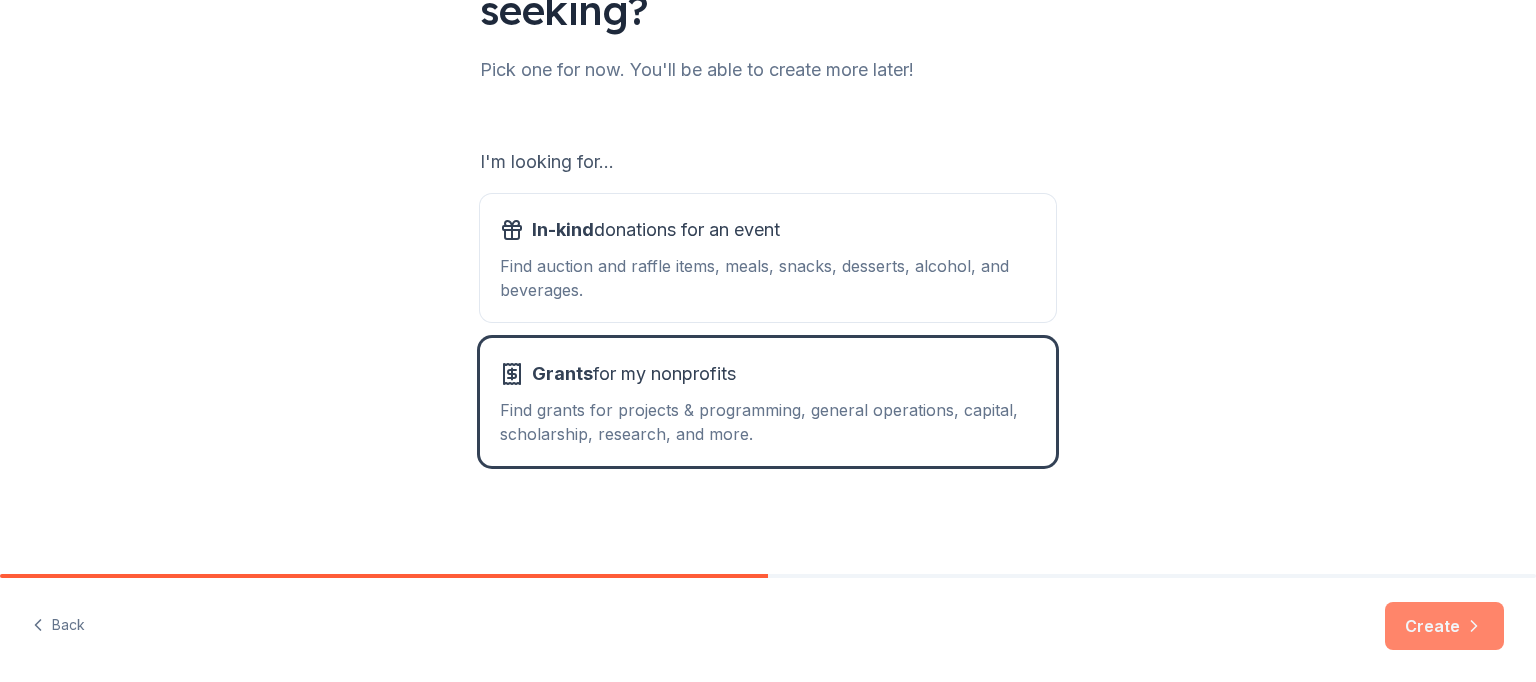 click on "Create" at bounding box center (1444, 626) 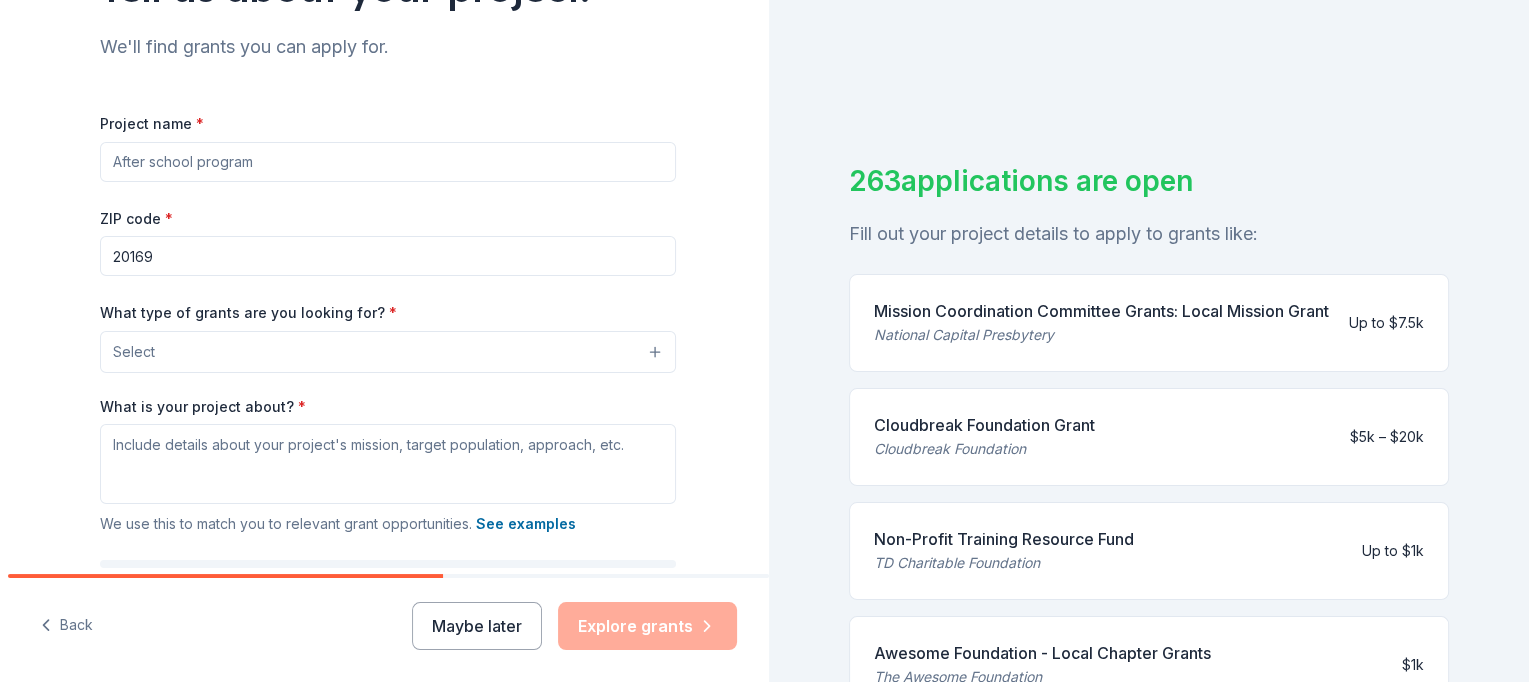 scroll, scrollTop: 100, scrollLeft: 0, axis: vertical 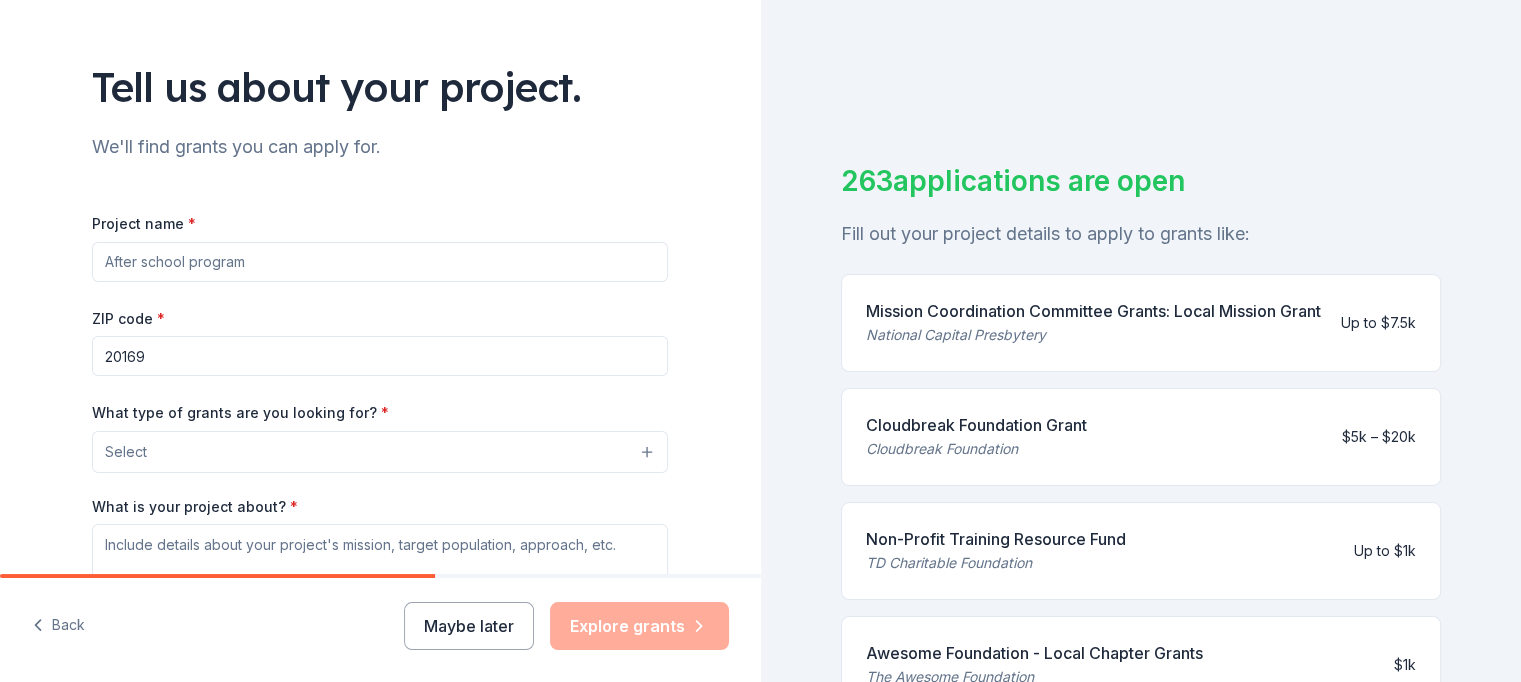 click on "Project name *" at bounding box center [380, 262] 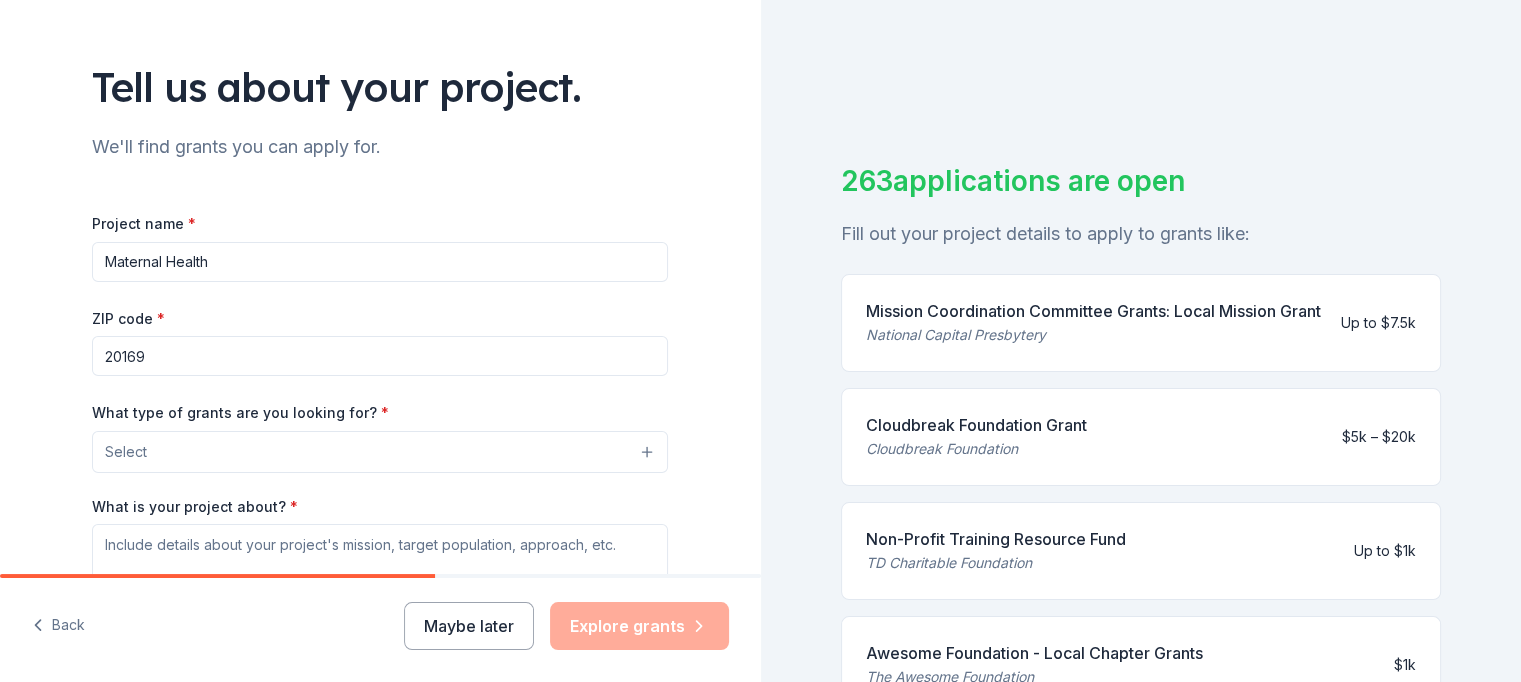 type on "Maternal Health" 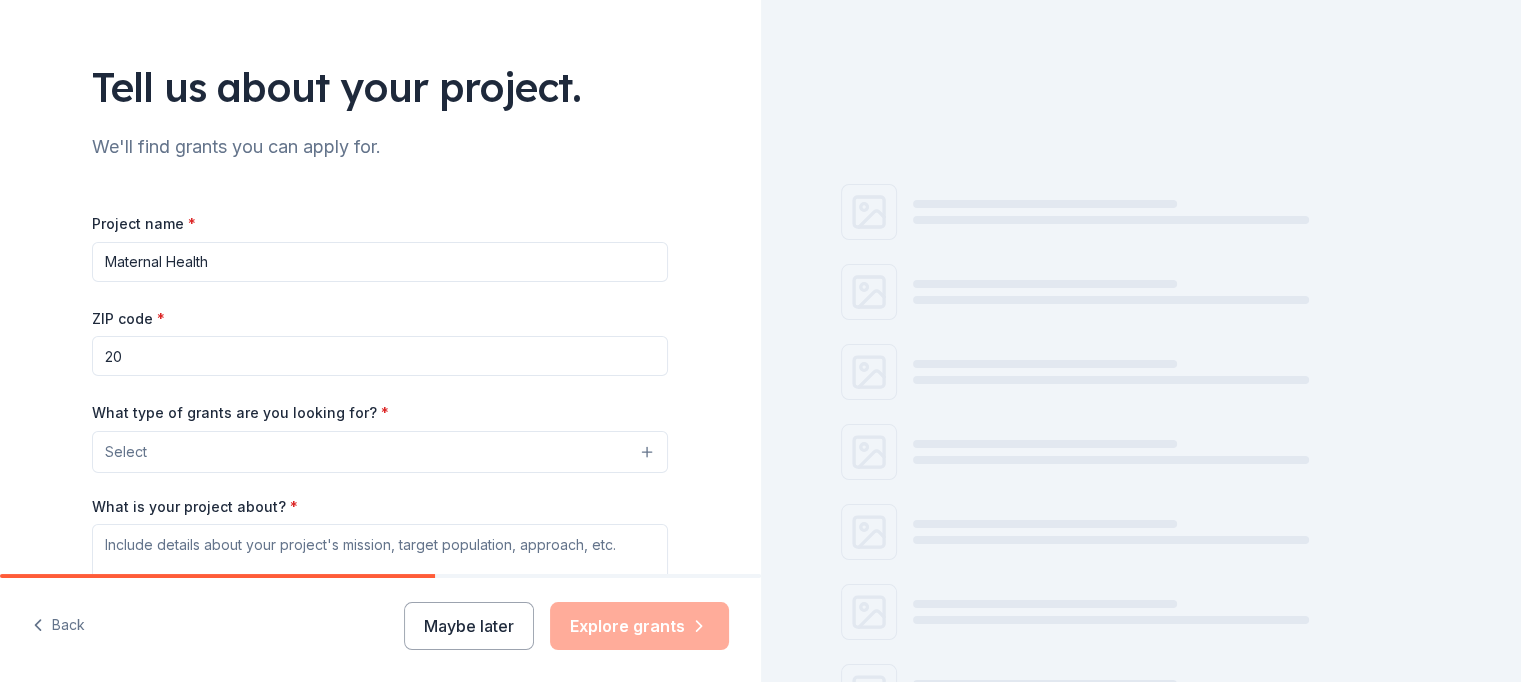type on "2" 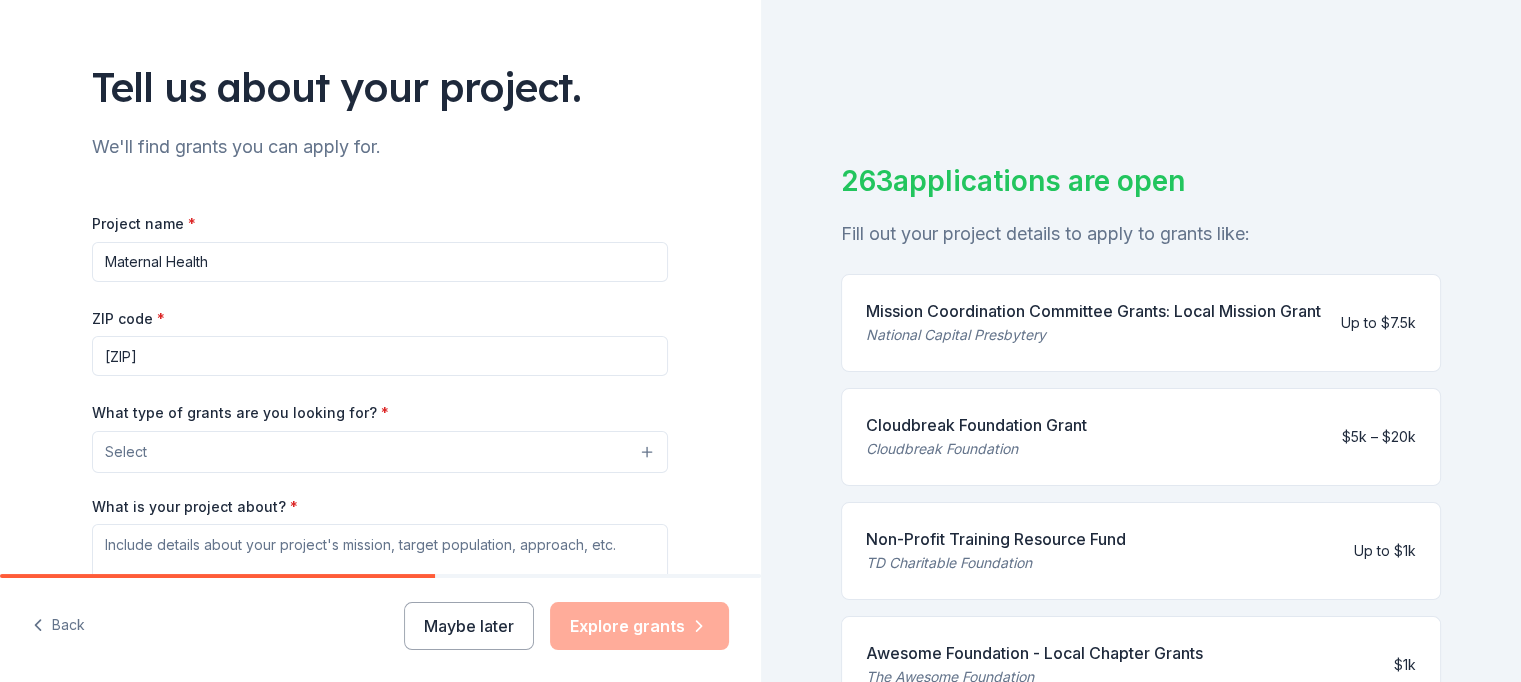type on "20155" 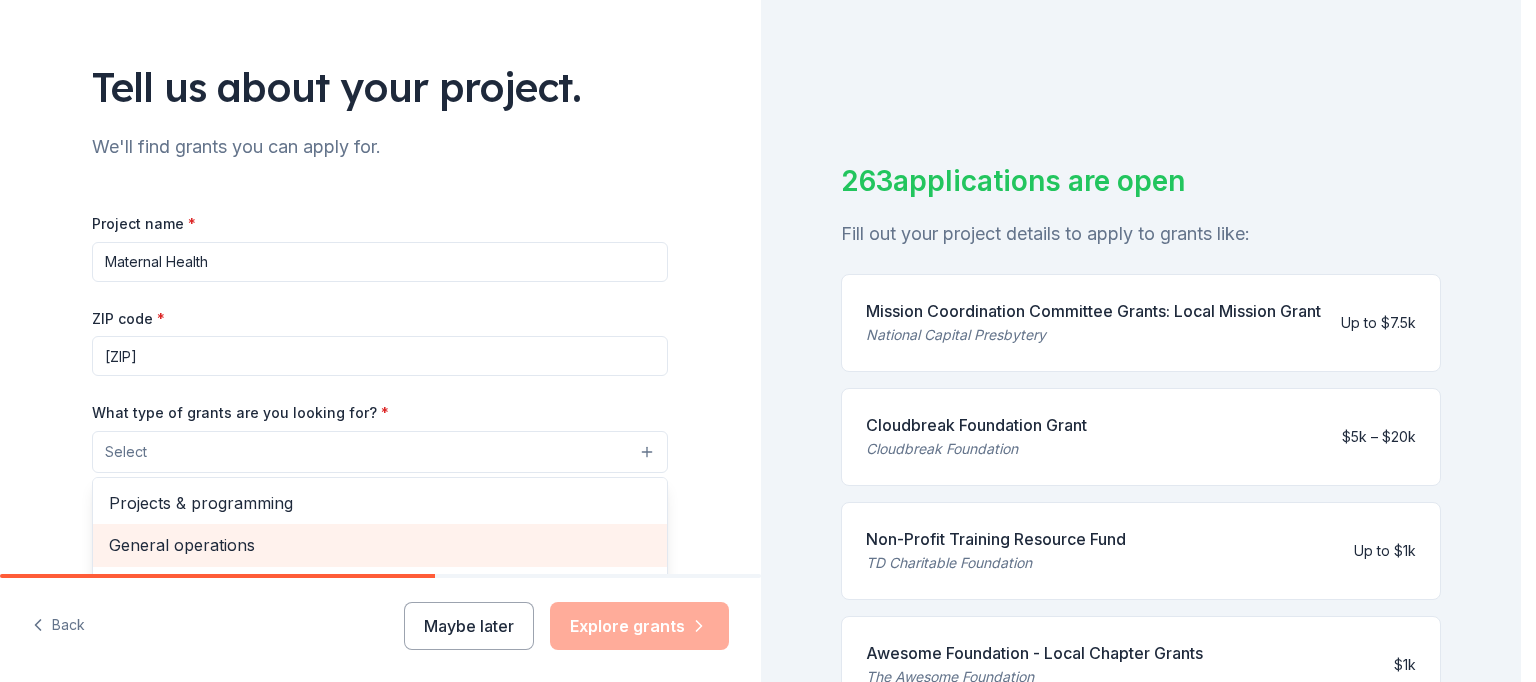 click on "General operations" at bounding box center (380, 545) 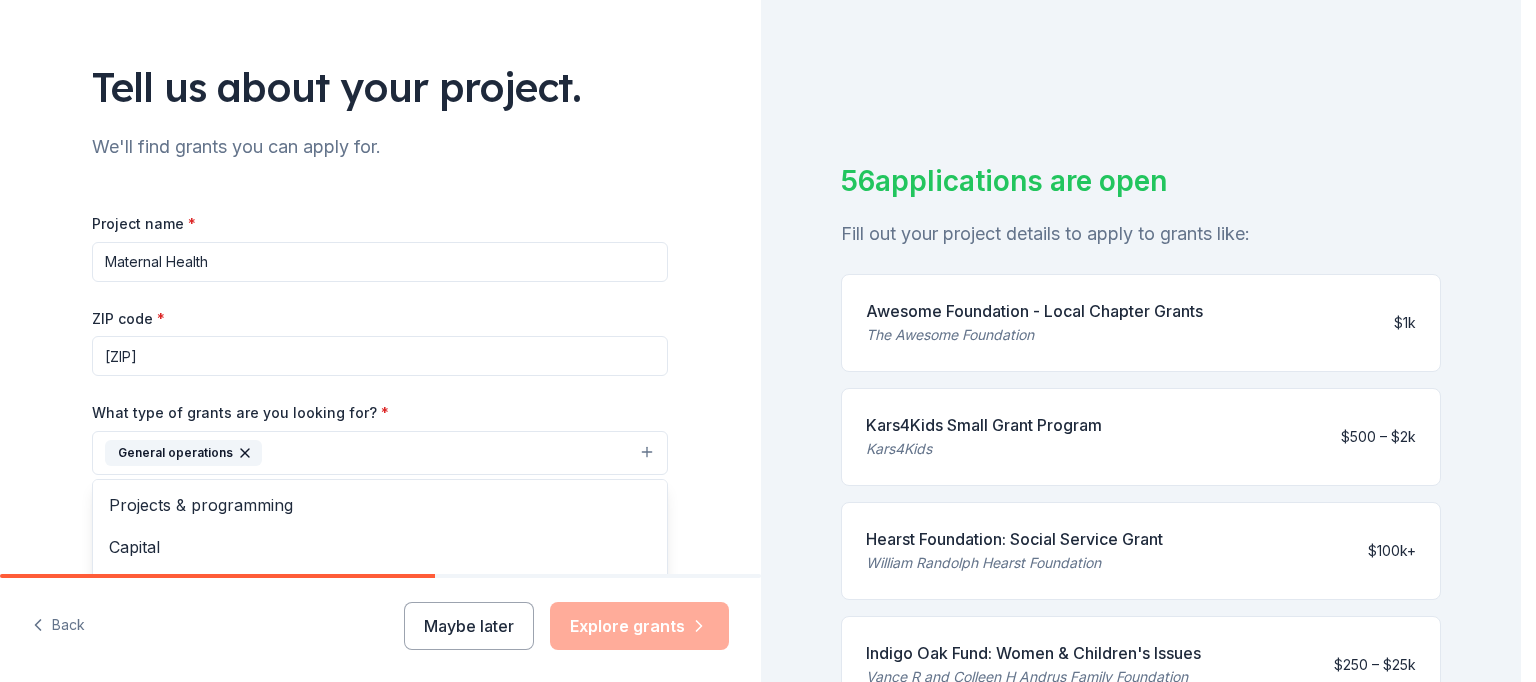 scroll, scrollTop: 300, scrollLeft: 0, axis: vertical 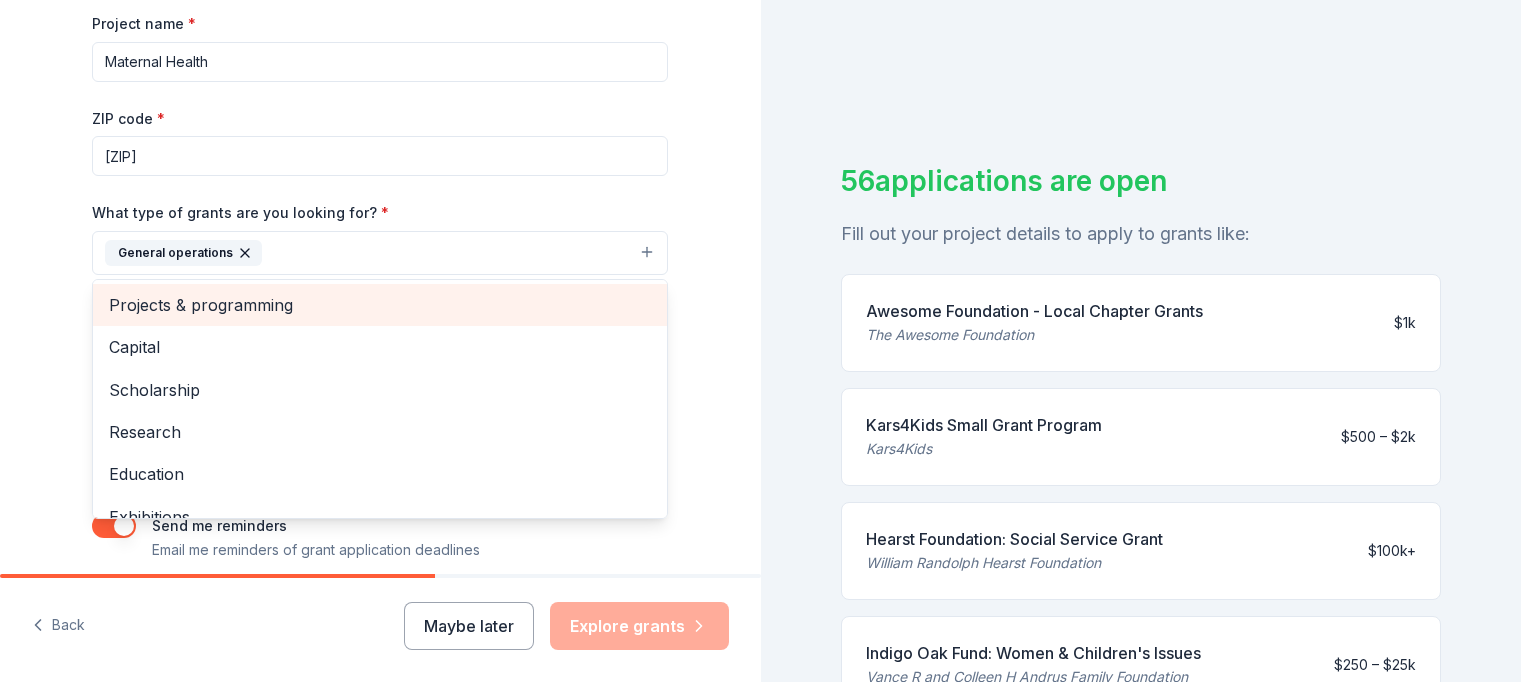 click on "Projects & programming" at bounding box center (380, 305) 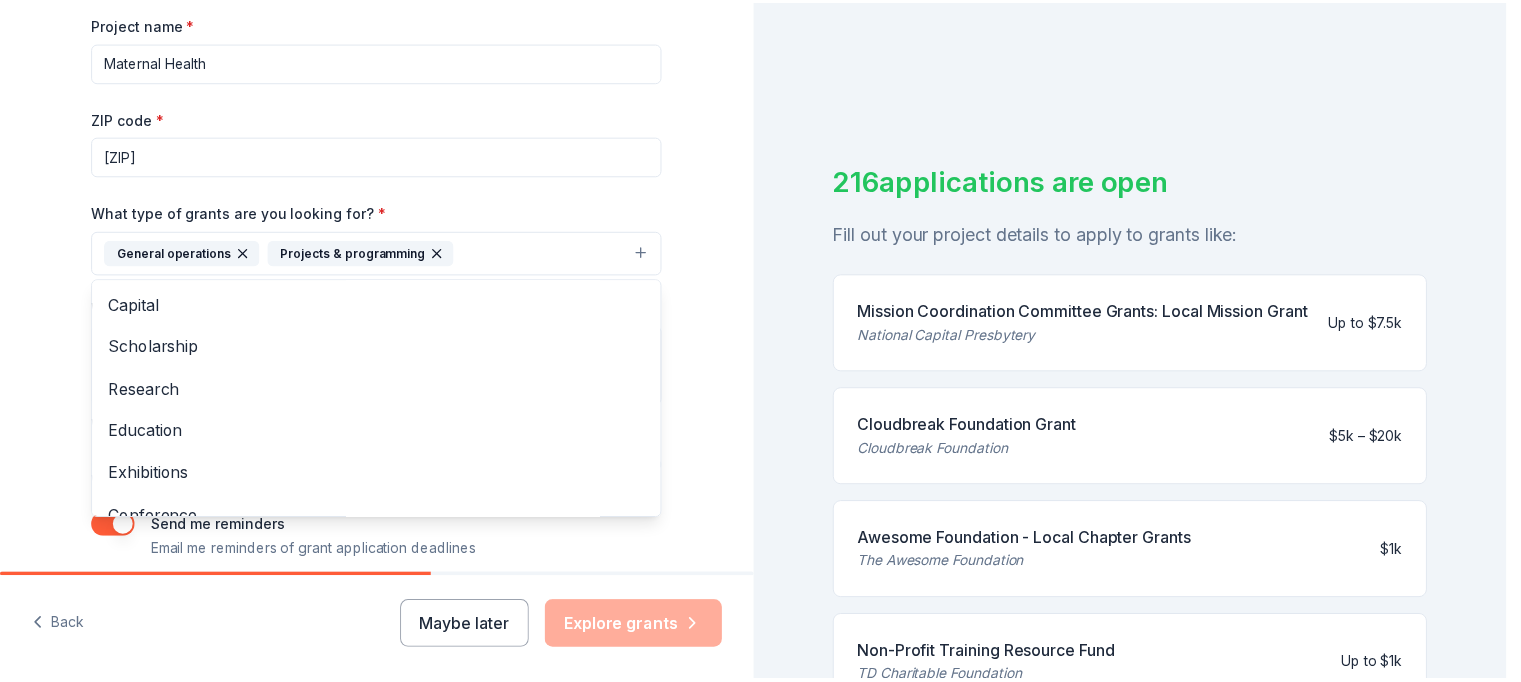scroll, scrollTop: 384, scrollLeft: 0, axis: vertical 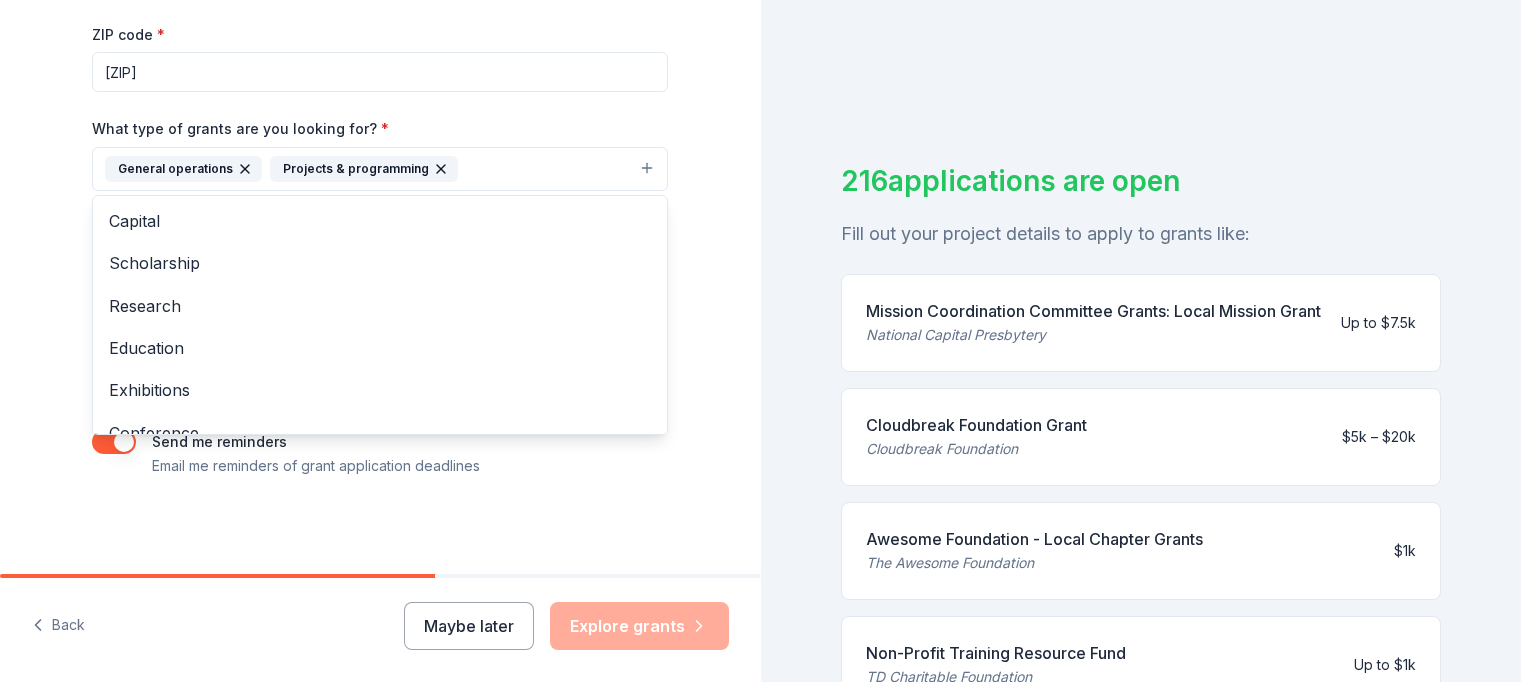 click on "Tell us about your project. We'll find grants you can apply for. Project name * Maternal Health ZIP code * 20155 What type of grants are you looking for? * General operations Projects & programming Capital Scholarship Research Education Exhibitions Conference Training and capacity building Fellowship Other What is your project about? * We use this to match you to relevant grant opportunities.   See examples We recommend at least 300 characters to get the best grant matches. Send me reminders Email me reminders of grant application deadlines" at bounding box center [380, 95] 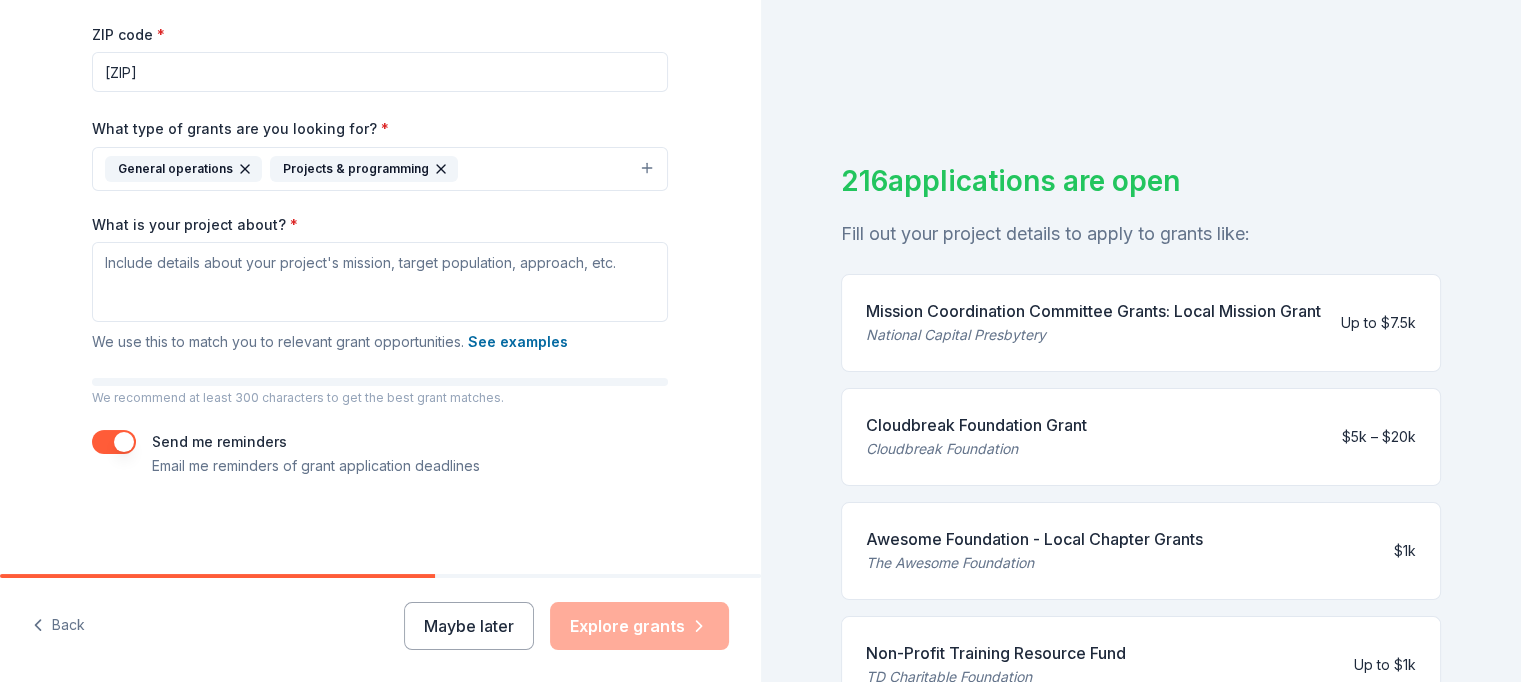 scroll, scrollTop: 24, scrollLeft: 0, axis: vertical 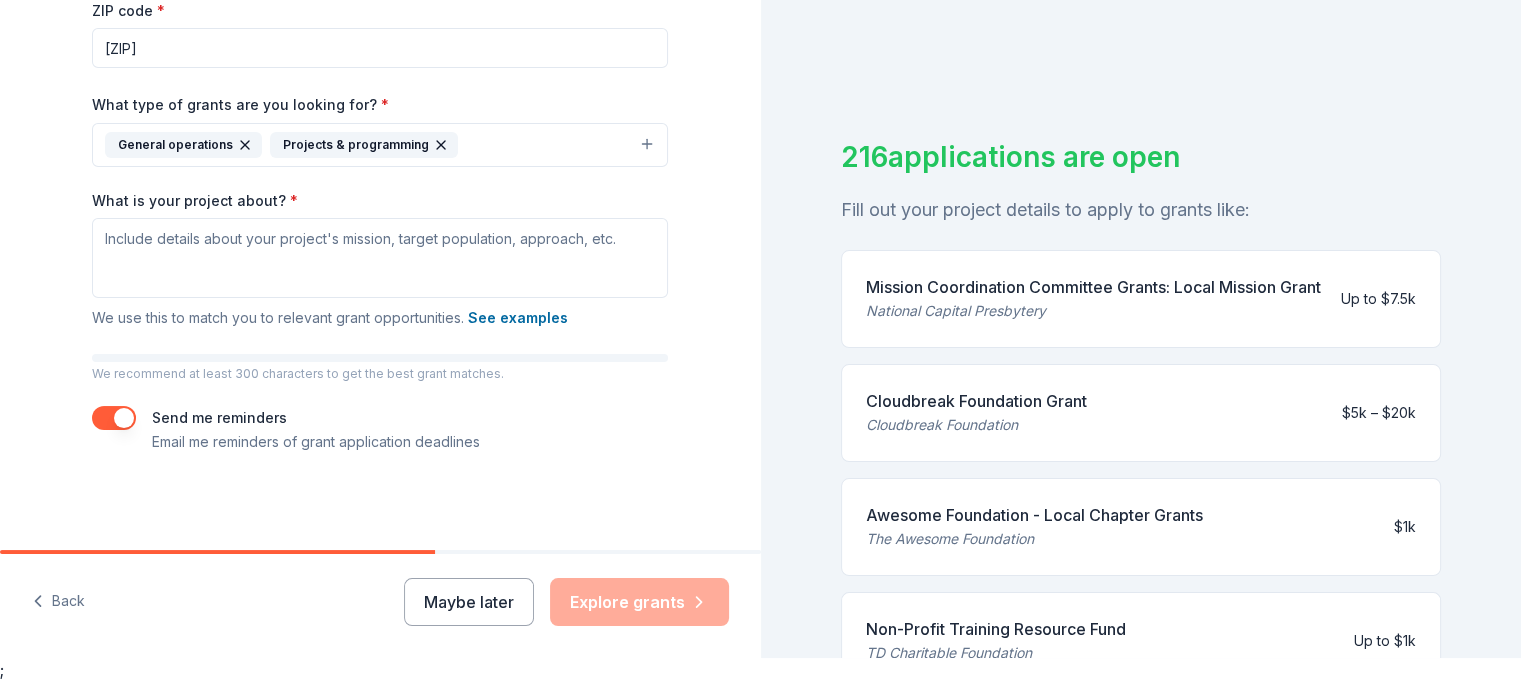 click on "Tell us about your project. We'll find grants you can apply for. Project name * Maternal Health ZIP code * 20155 What type of grants are you looking for? * General operations Projects & programming What is your project about? * We use this to match you to relevant grant opportunities.   See examples We recommend at least 300 characters to get the best grant matches. Send me reminders Email me reminders of grant application deadlines" at bounding box center [380, 71] 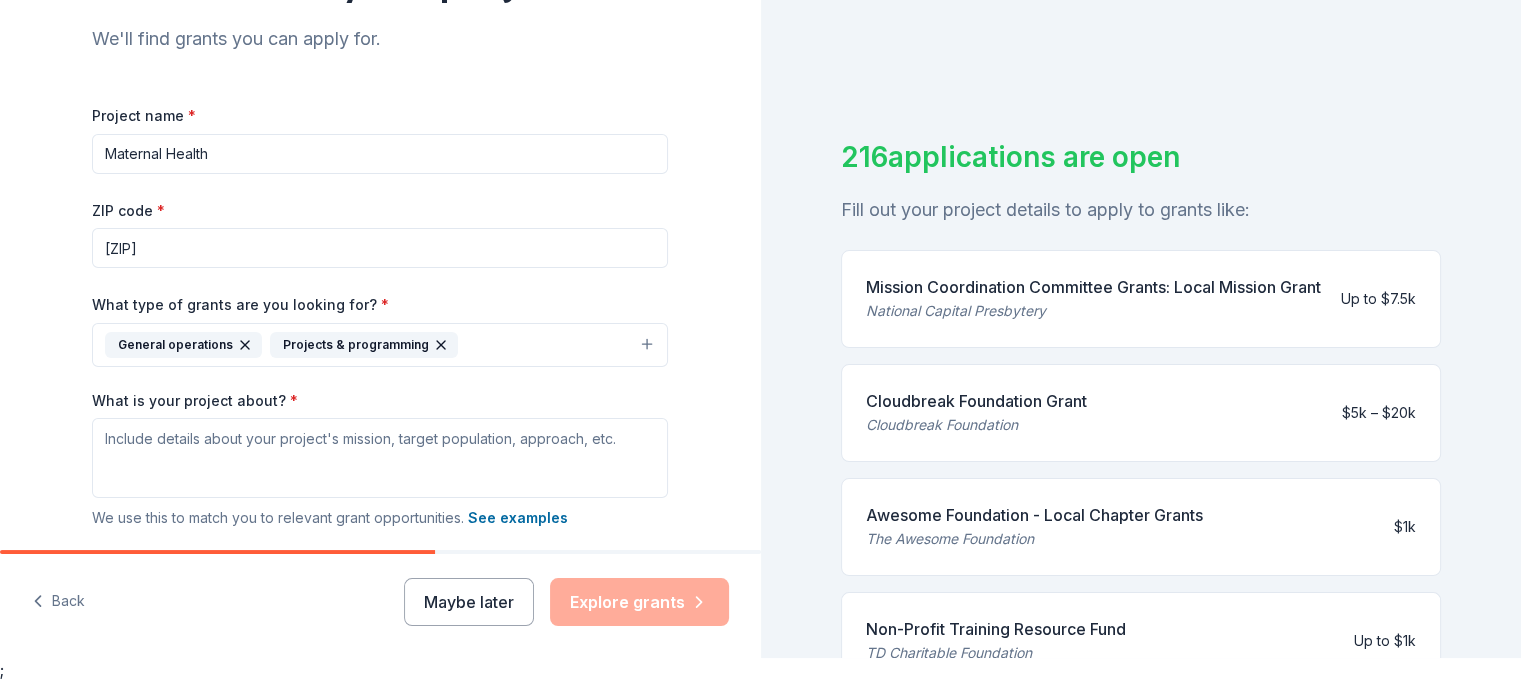 scroll, scrollTop: 201, scrollLeft: 0, axis: vertical 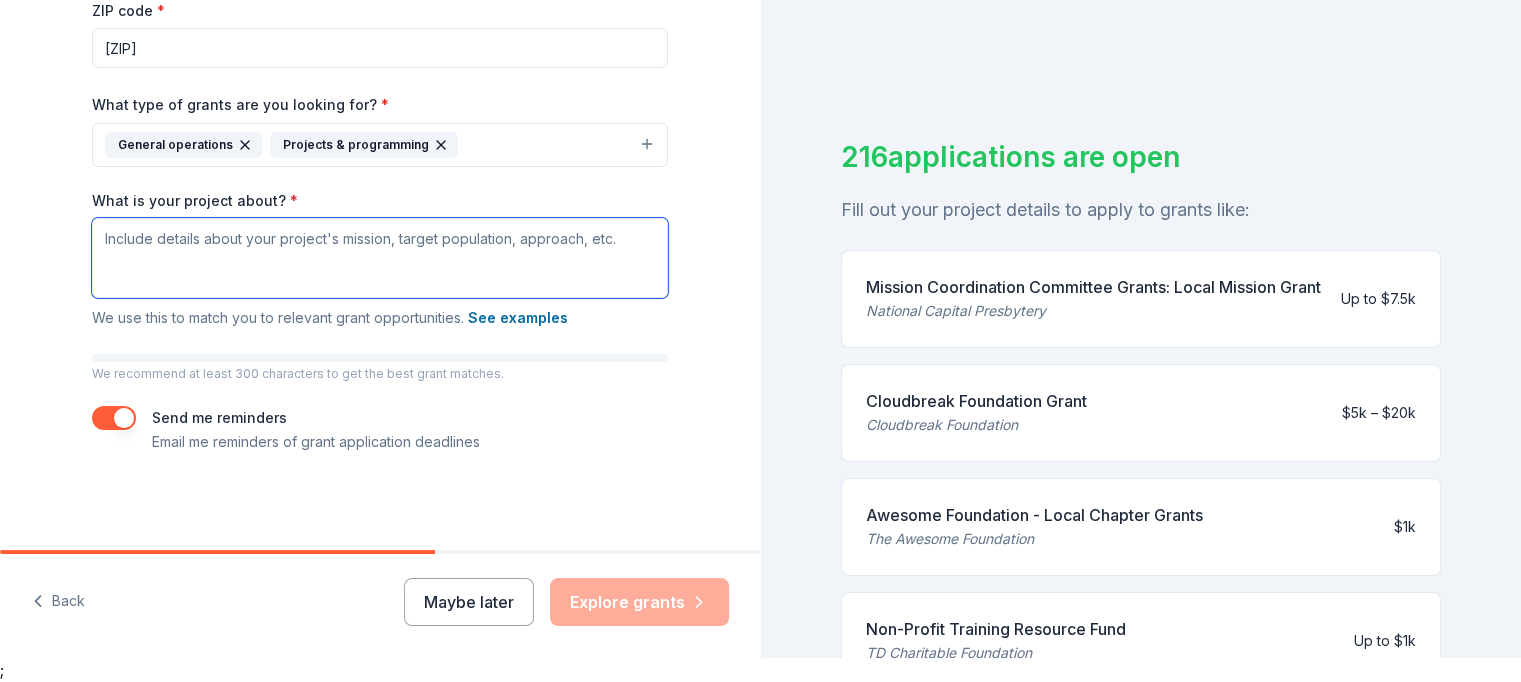 click on "What is your project about? *" at bounding box center (380, 258) 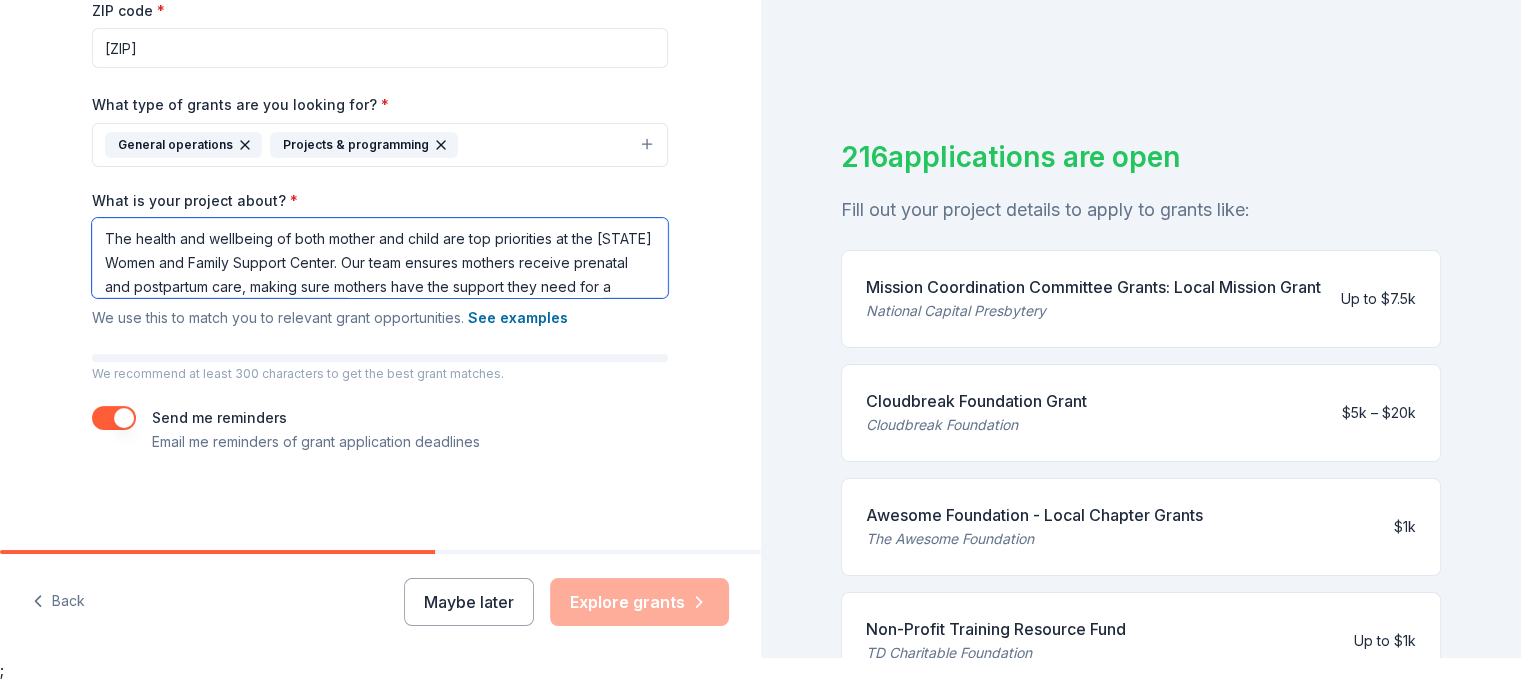 scroll, scrollTop: 65, scrollLeft: 0, axis: vertical 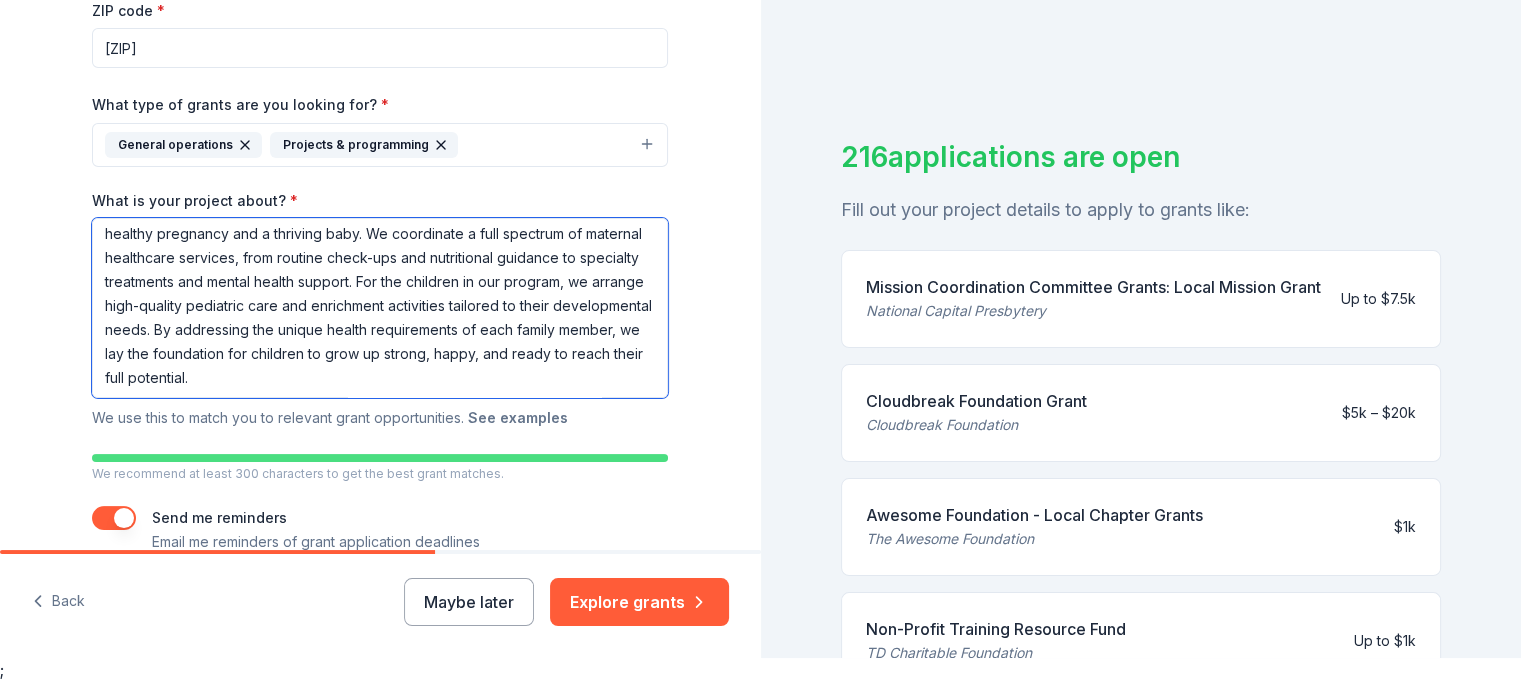 type on "The health and wellbeing of both mother and child are top priorities at the Virginia Women and Family Support Center. Our team ensures mothers receive prenatal and postpartum care, making sure mothers have the support they need for a healthy pregnancy and a thriving baby. We coordinate a full spectrum of maternal healthcare services, from routine check-ups and nutritional guidance to specialty treatments and mental health support. For the children in our program, we arrange high-quality pediatric care and enrichment activities tailored to their developmental needs. By addressing the unique health requirements of each family member, we lay the foundation for children to grow up strong, happy, and ready to reach their full potential." 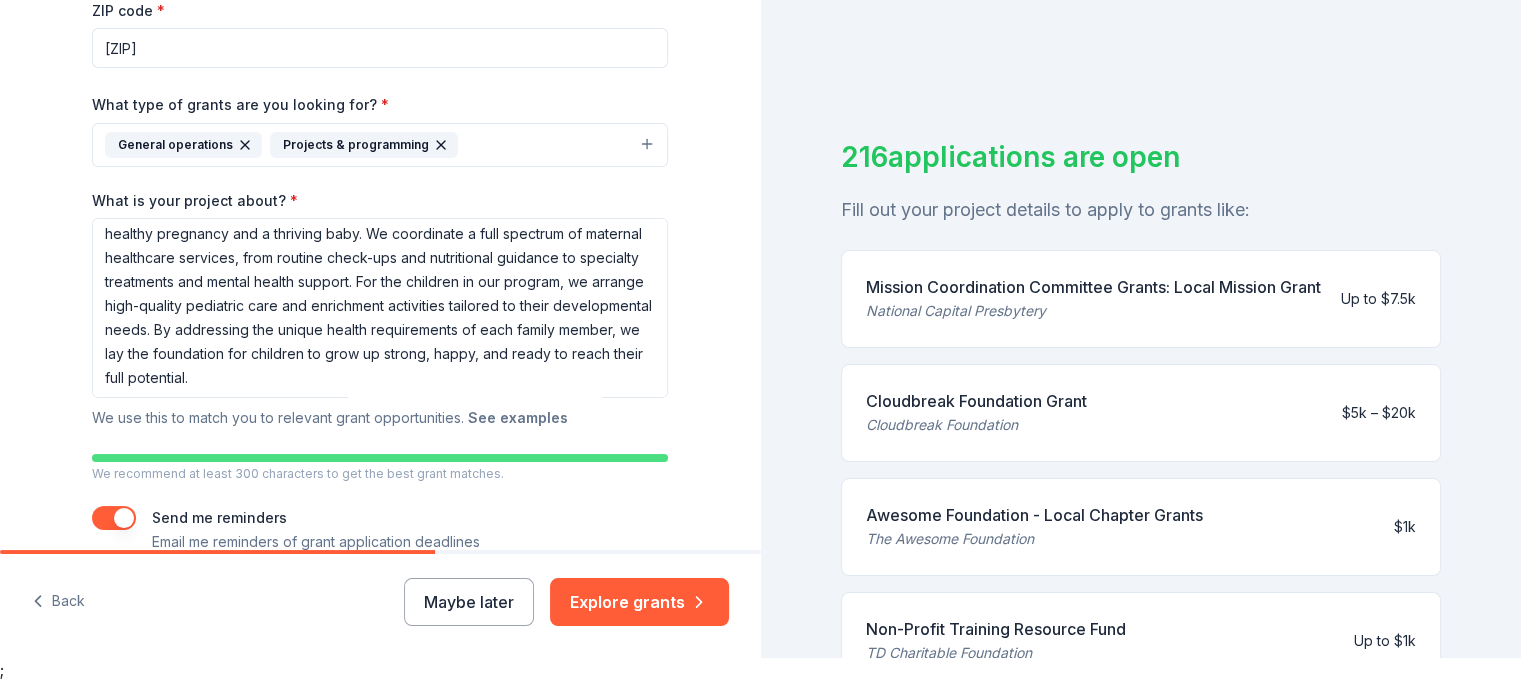 drag, startPoint x: 524, startPoint y: 417, endPoint x: 486, endPoint y: 415, distance: 38.052597 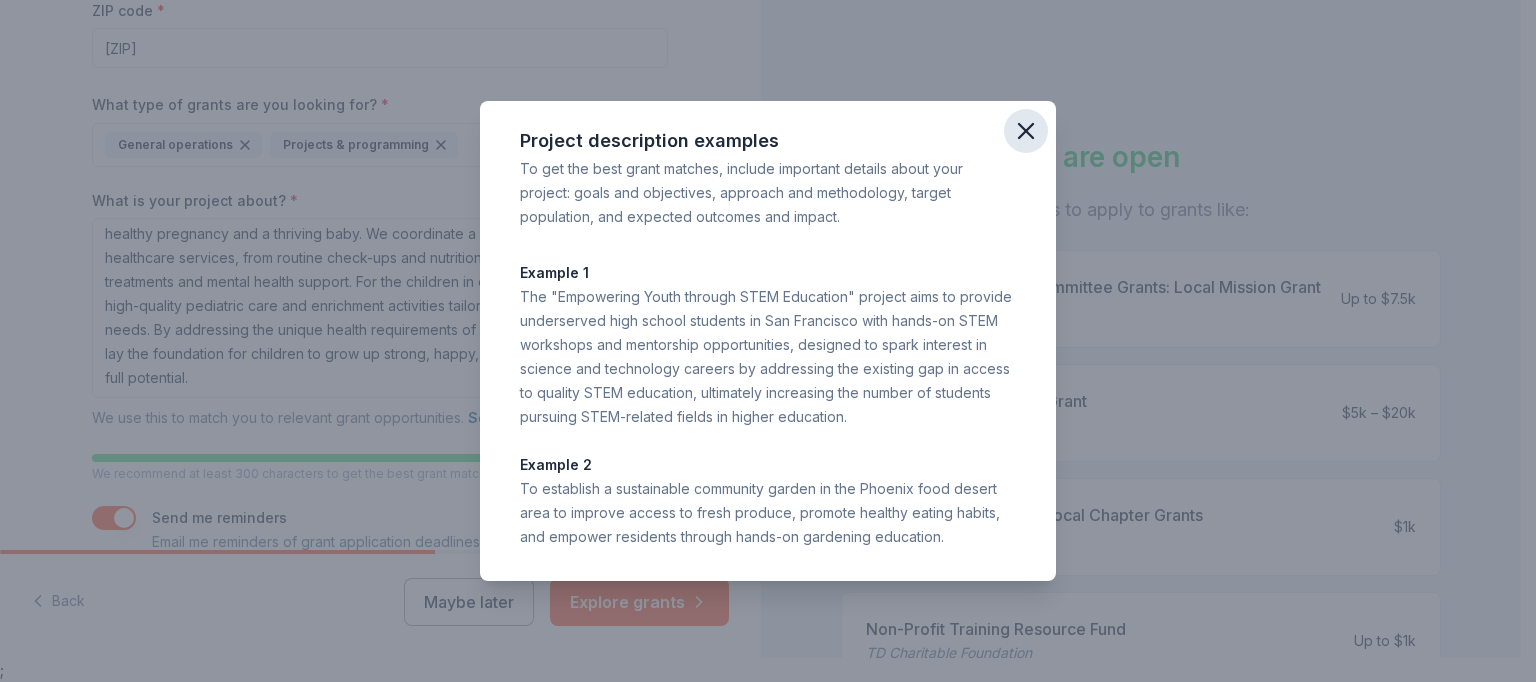 click 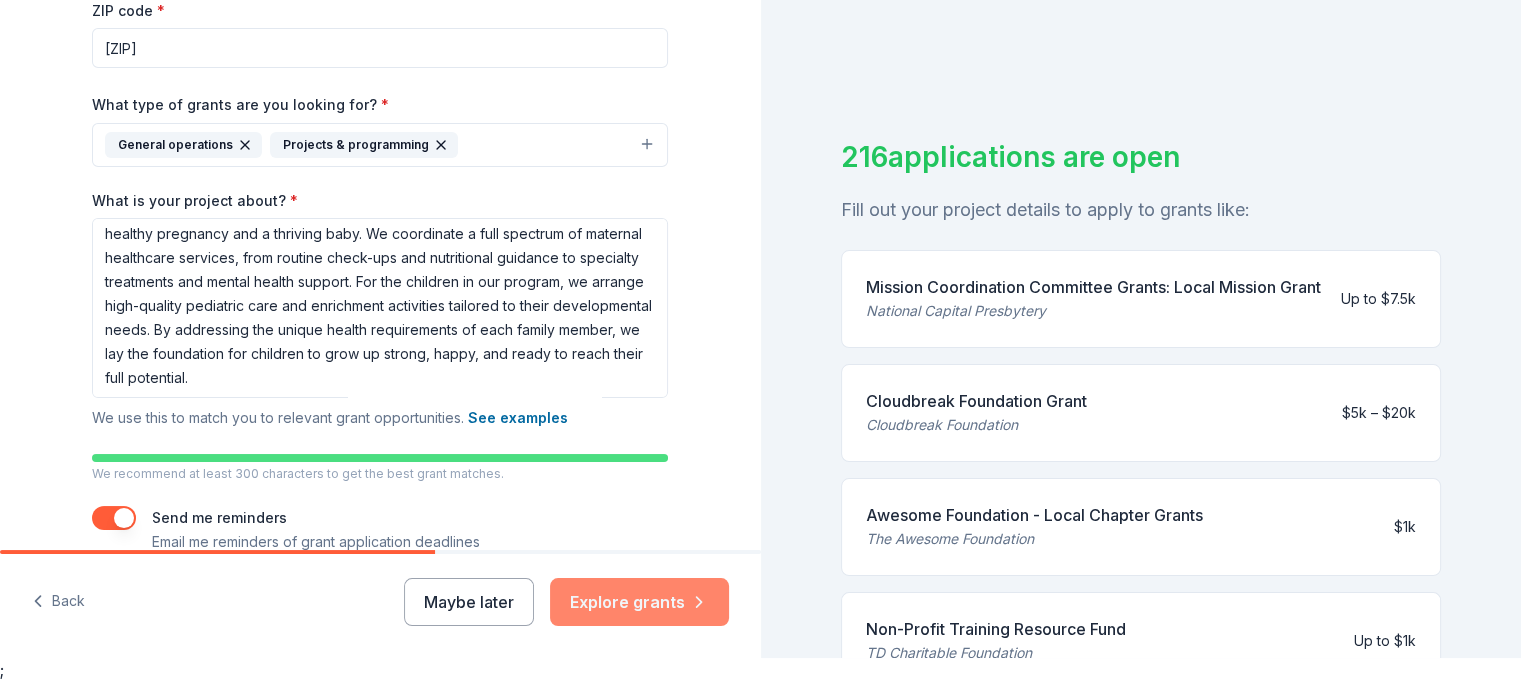 click on "Explore grants" at bounding box center [639, 602] 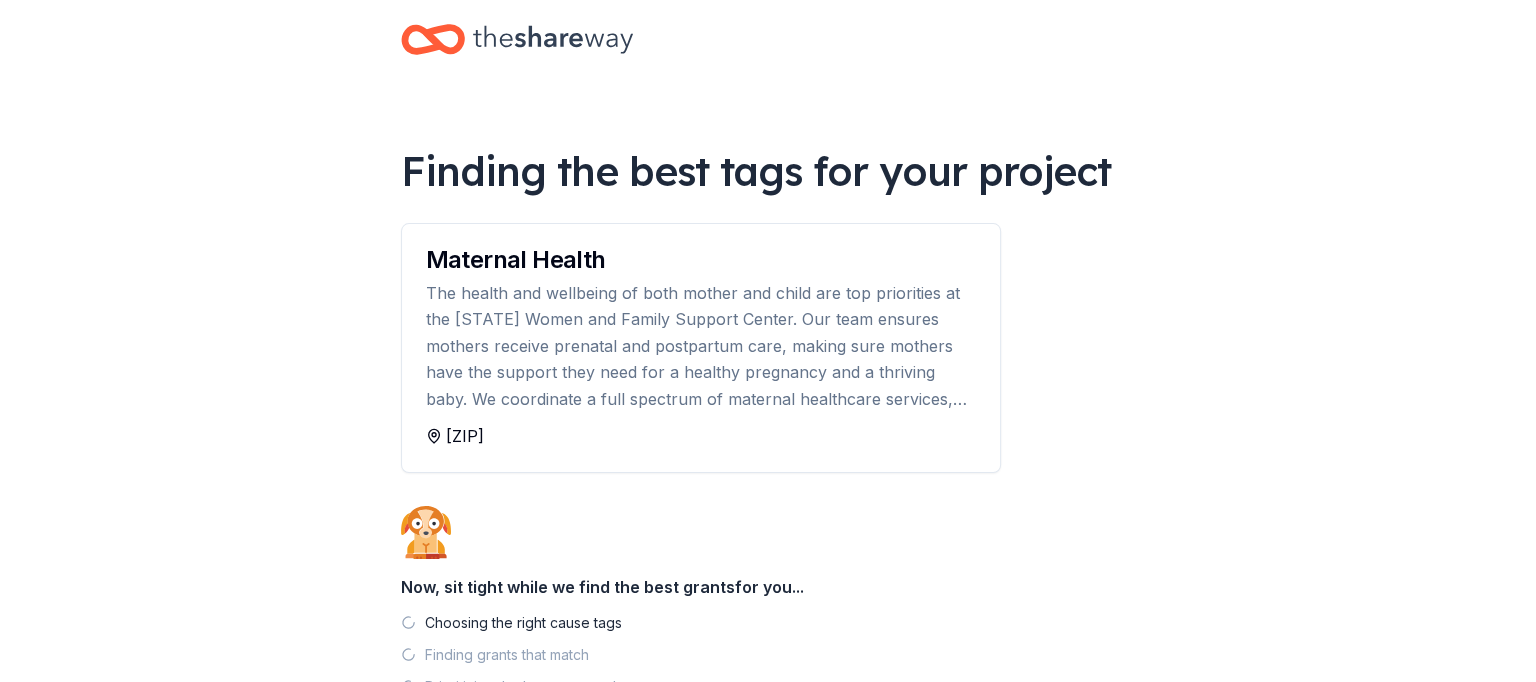scroll, scrollTop: 0, scrollLeft: 0, axis: both 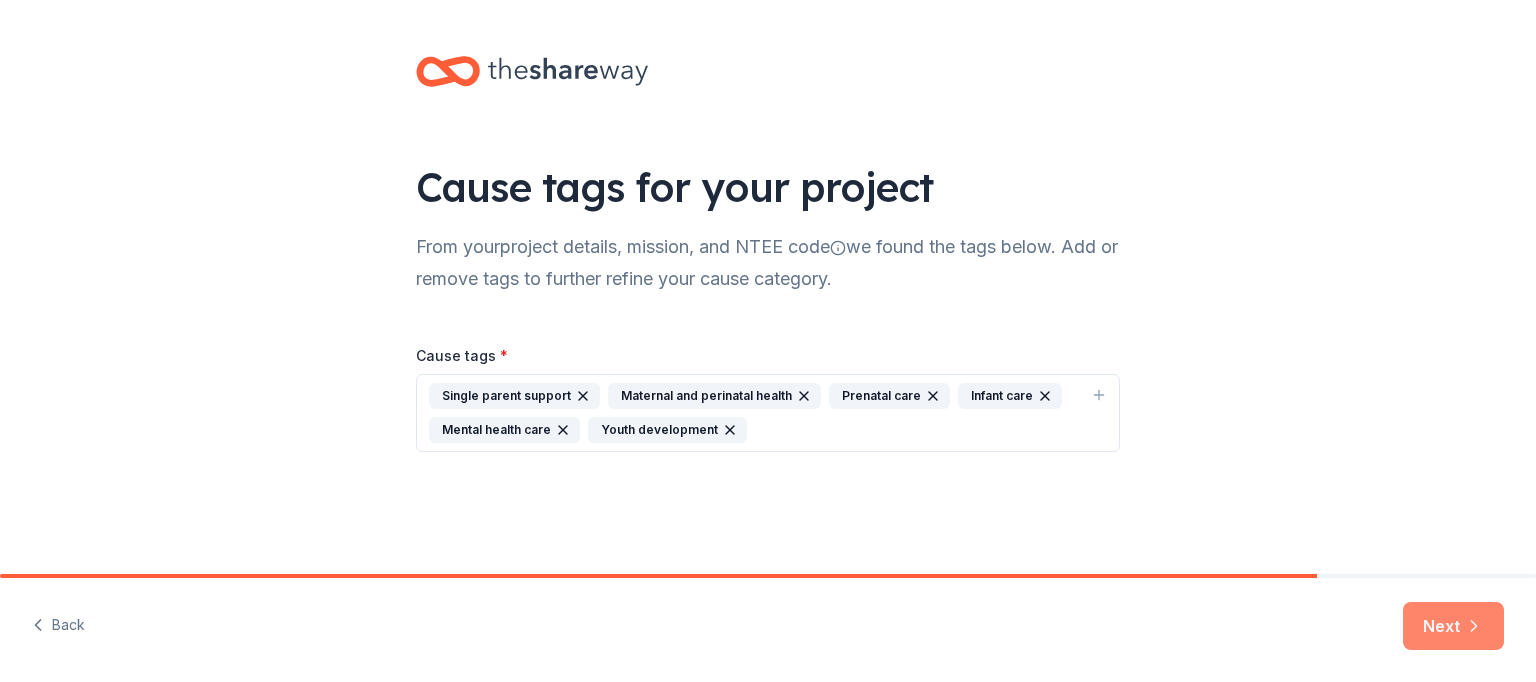 click on "Next" at bounding box center (1453, 626) 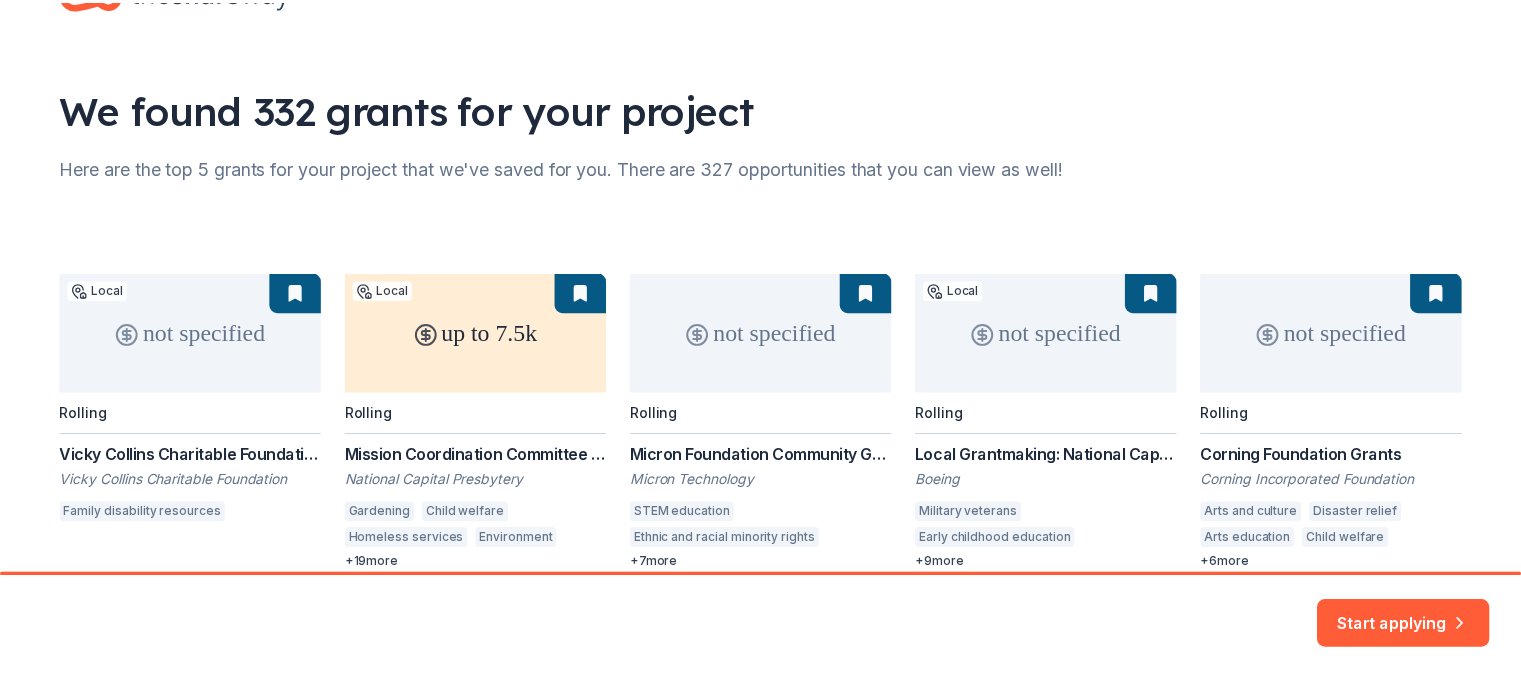scroll, scrollTop: 172, scrollLeft: 0, axis: vertical 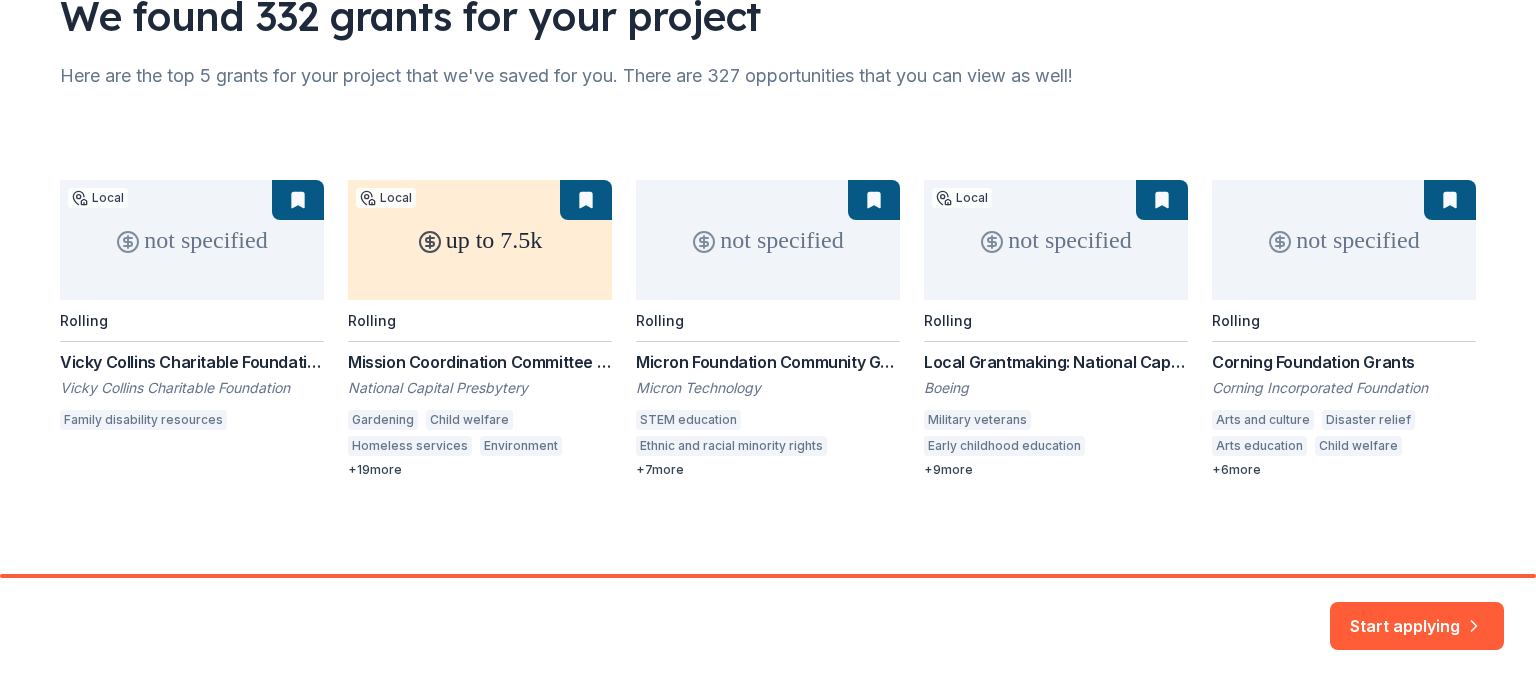click on "not specified Local Rolling Vicky  Collins Charitable Foundation Grant Vicky Collins Charitable Foundation Family disability resources up to 7.5k Local Rolling Mission Coordination Committee Grants: Local Mission Grant National Capital Presbytery Gardening Child welfare Homeless services Environment Food security Community health care Parent education Vocational education Employment Arts and culture Community recreation Senior services Immigrant services Special population support Community and economic development Domestic violence Mental and behavioral disorders Conflict resolution and peacebuilding Corrections and penology Music Supportive housing Ethnic and racial minority rights Housing development +  19  more not specified Rolling Micron Foundation Community Grant Micron Technology STEM education Ethnic and racial minority rights Human rights Disaster relief Higher education Voluntarism Housing development Child care Food security +  7  more not specified Local Rolling Boeing Military veterans +  9 +  6" at bounding box center (768, 329) 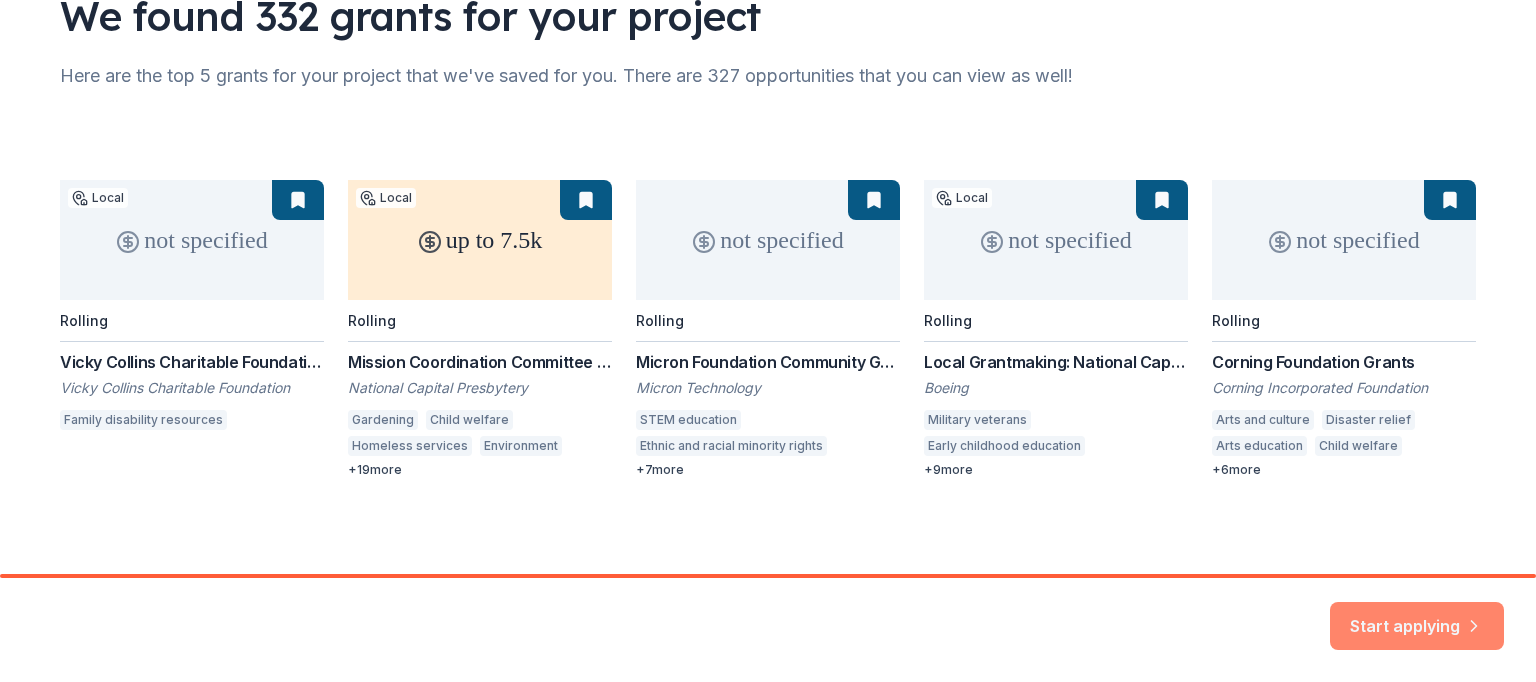 click on "Start applying" at bounding box center [1417, 614] 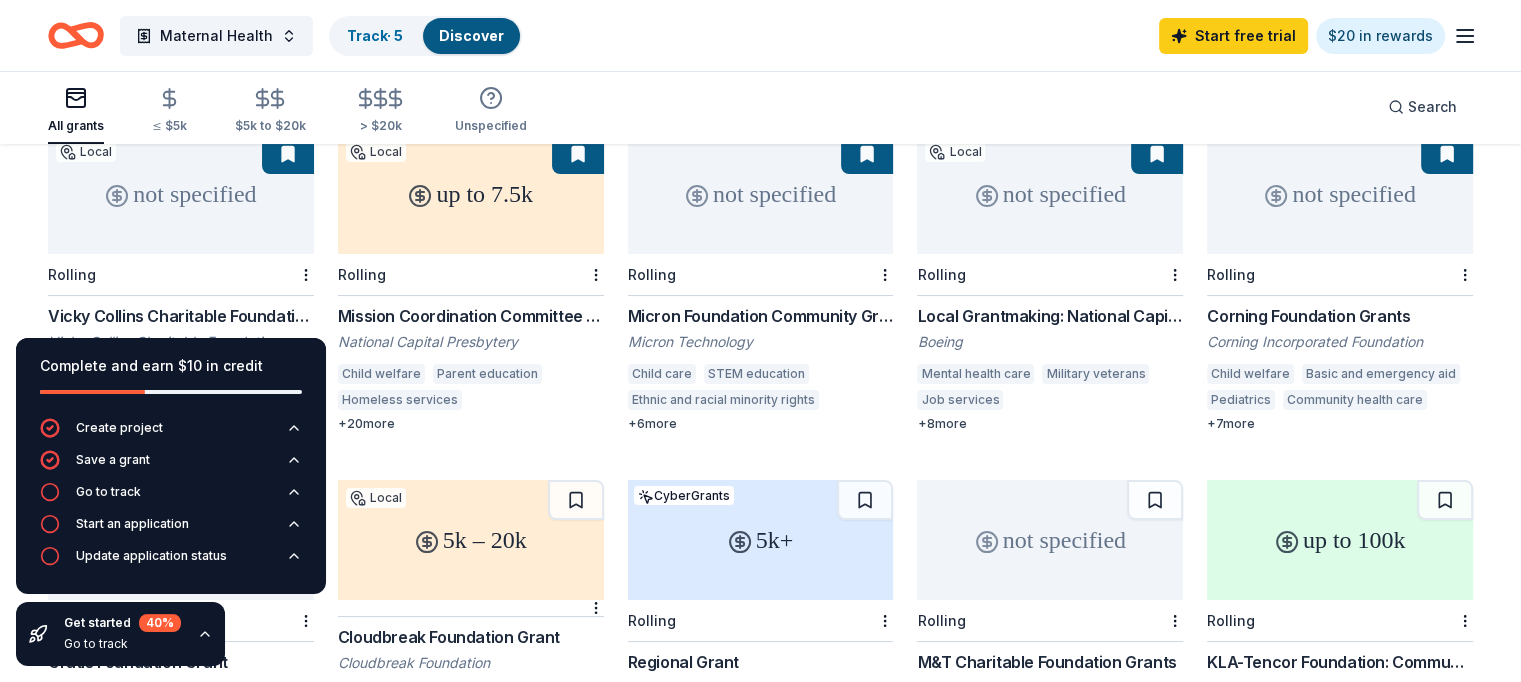 scroll, scrollTop: 0, scrollLeft: 0, axis: both 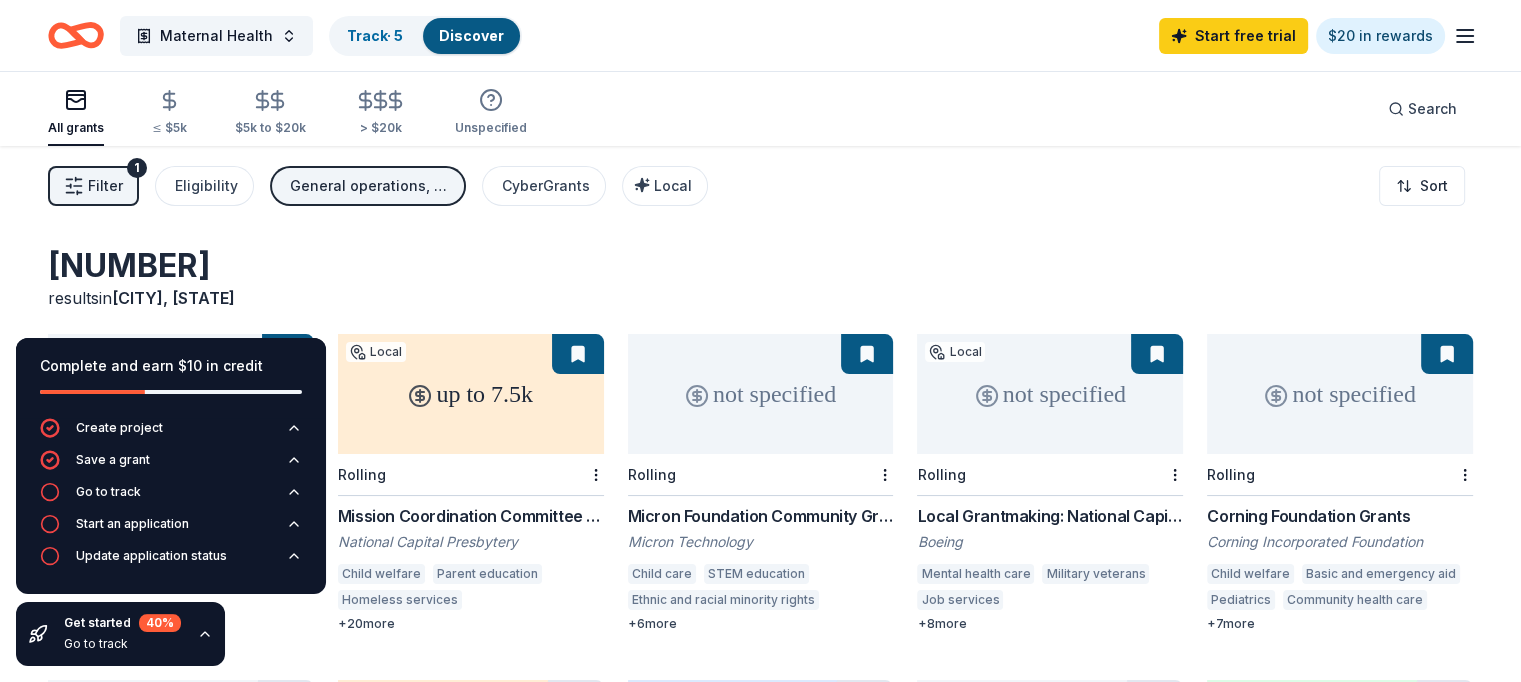 click on "up to 7.5k" at bounding box center (471, 394) 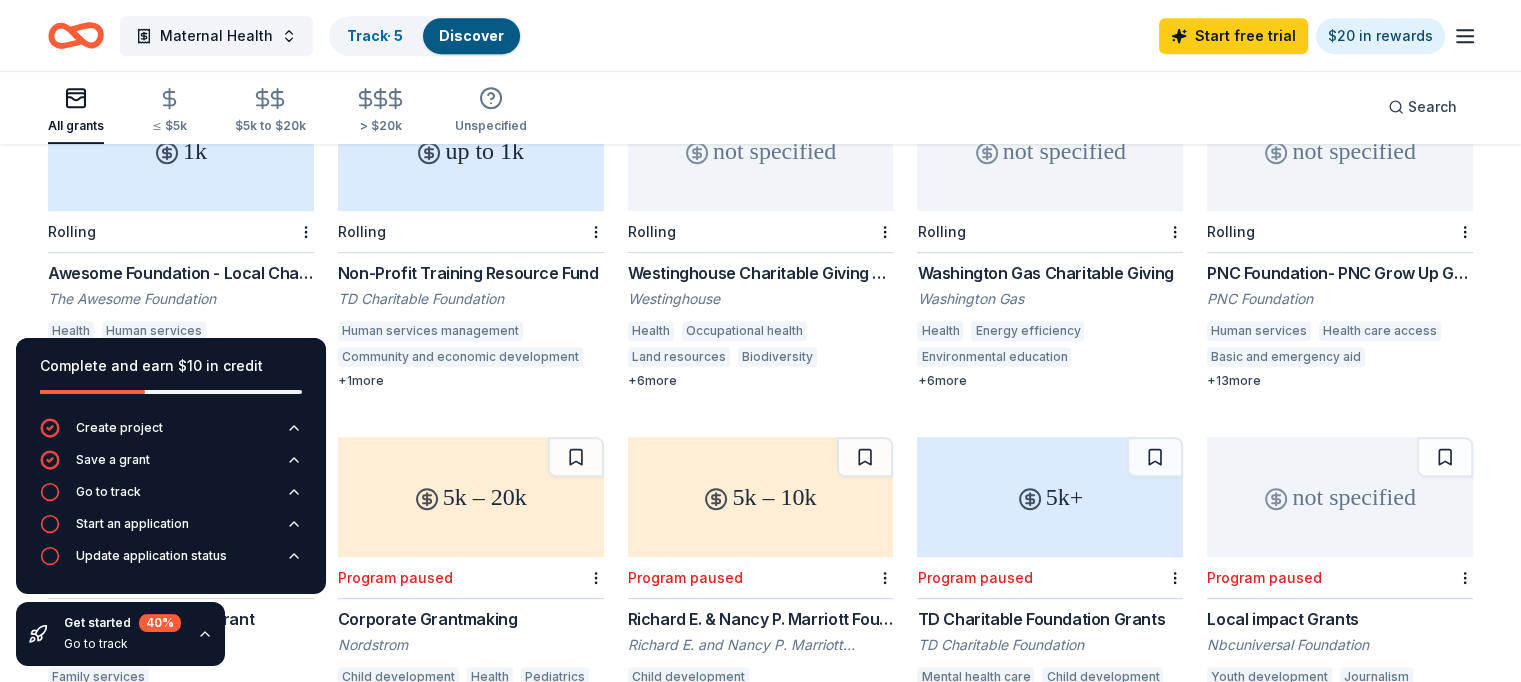 scroll, scrollTop: 900, scrollLeft: 0, axis: vertical 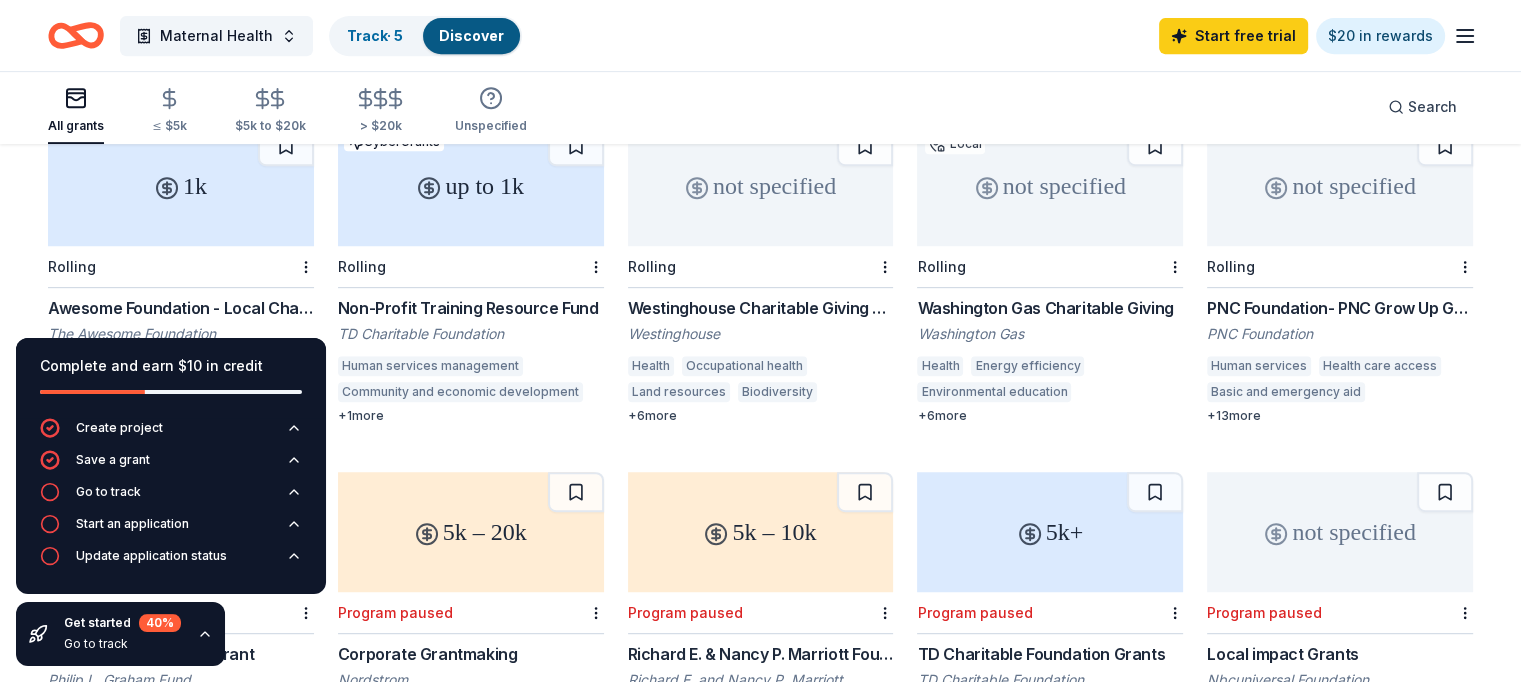 click 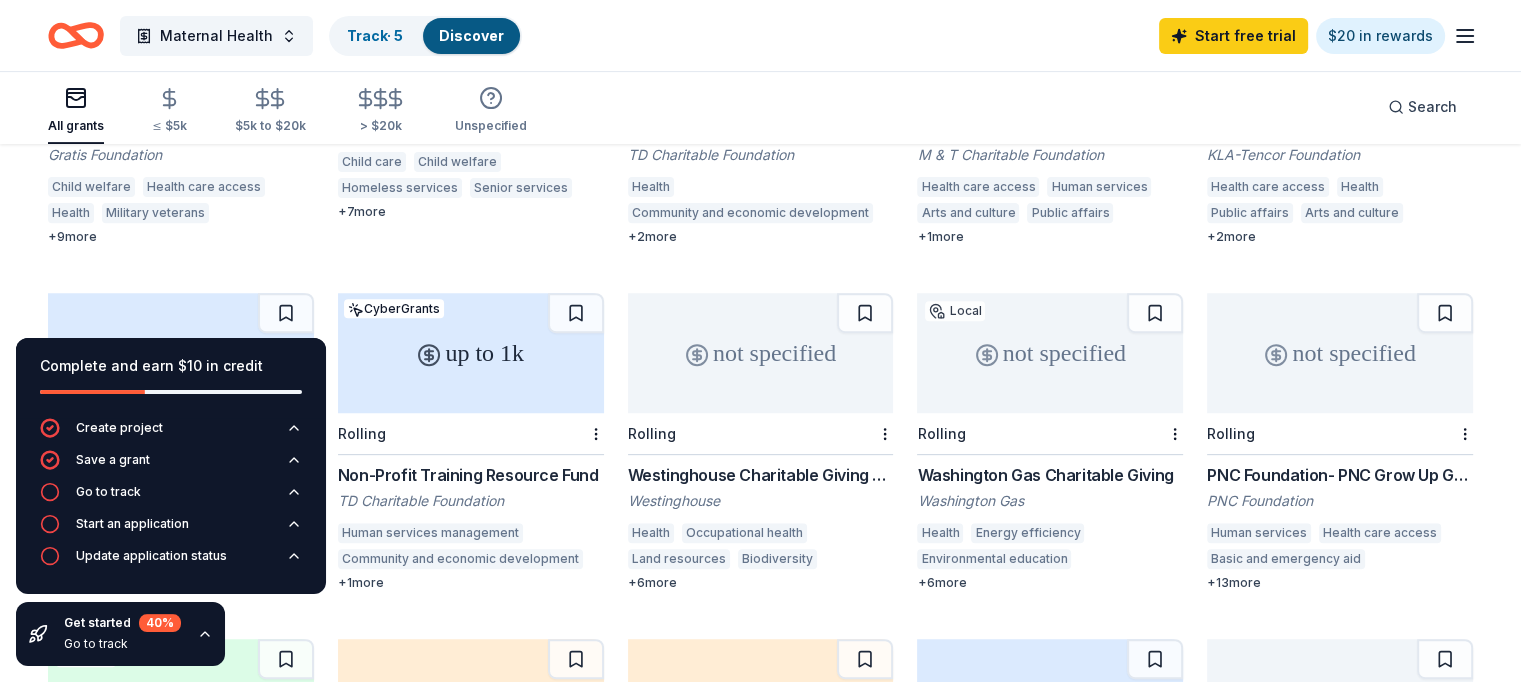 scroll, scrollTop: 600, scrollLeft: 0, axis: vertical 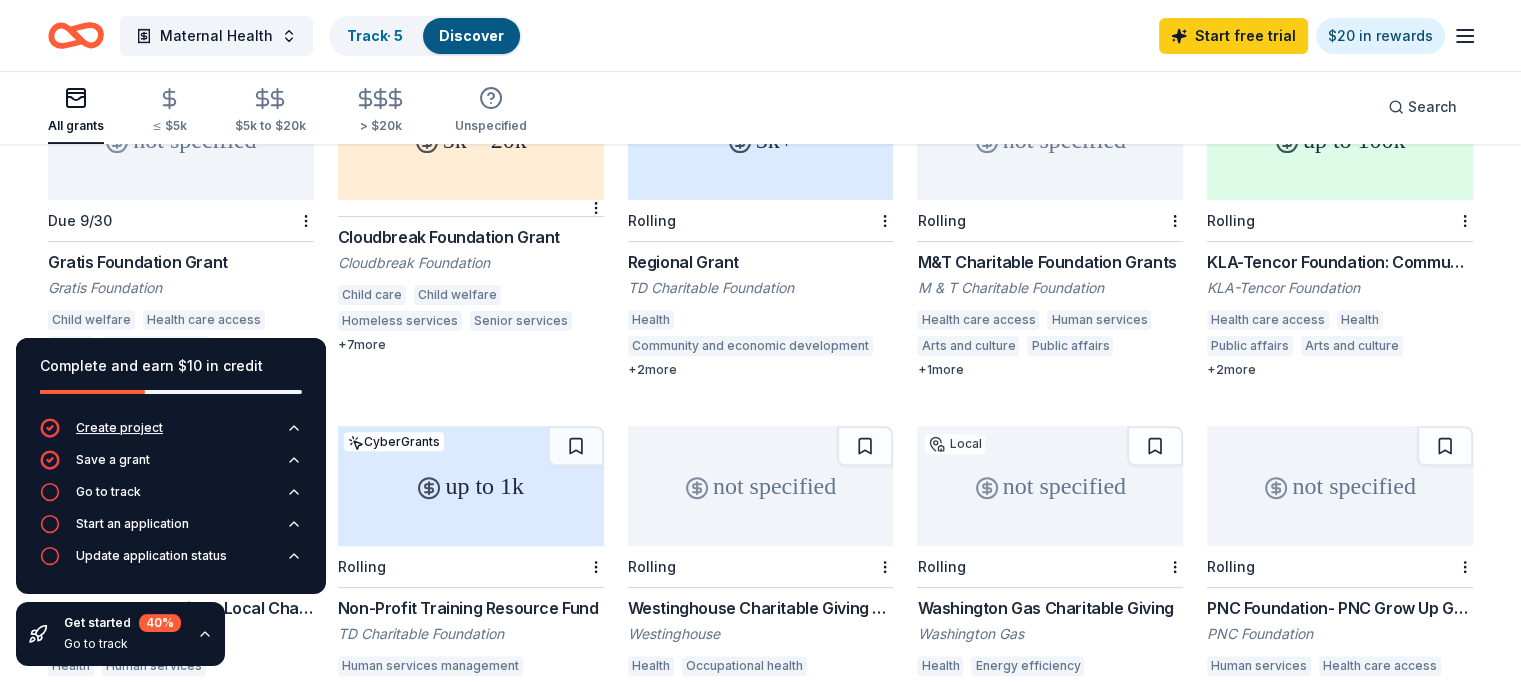 click on "Create project" at bounding box center (119, 428) 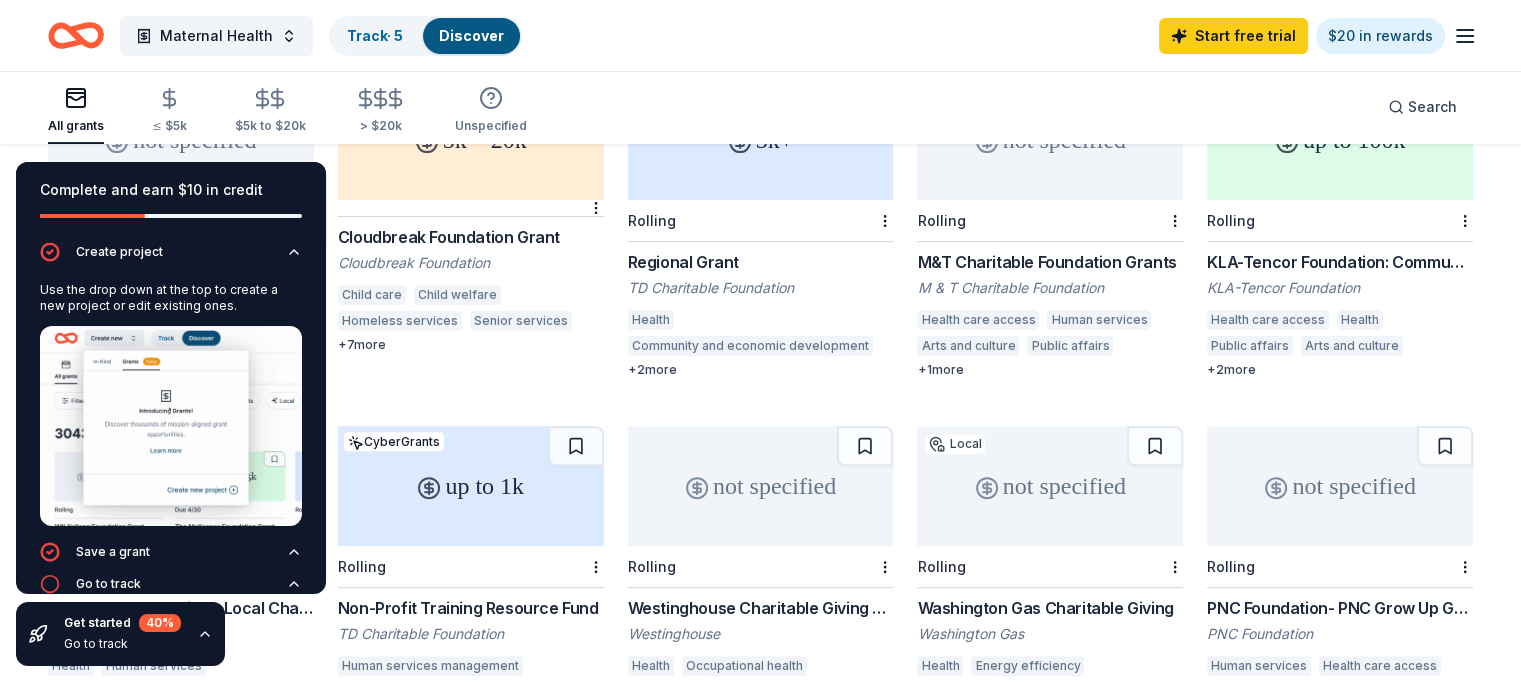 click on "Maternal Health Track  · 5 Discover Start free  trial $20 in rewards" at bounding box center (760, 35) 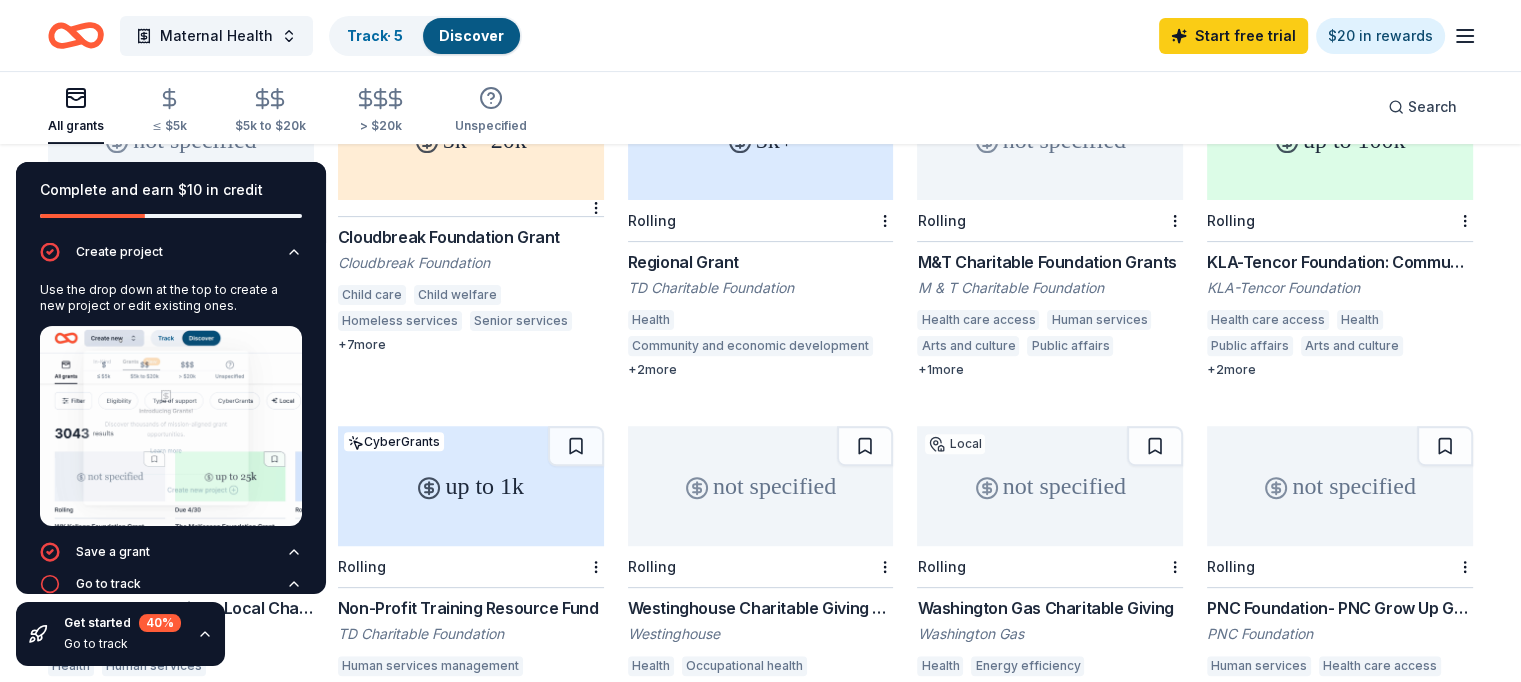 click on "Maternal Health Track  · 5 Discover Start free  trial $20 in rewards" at bounding box center [760, 35] 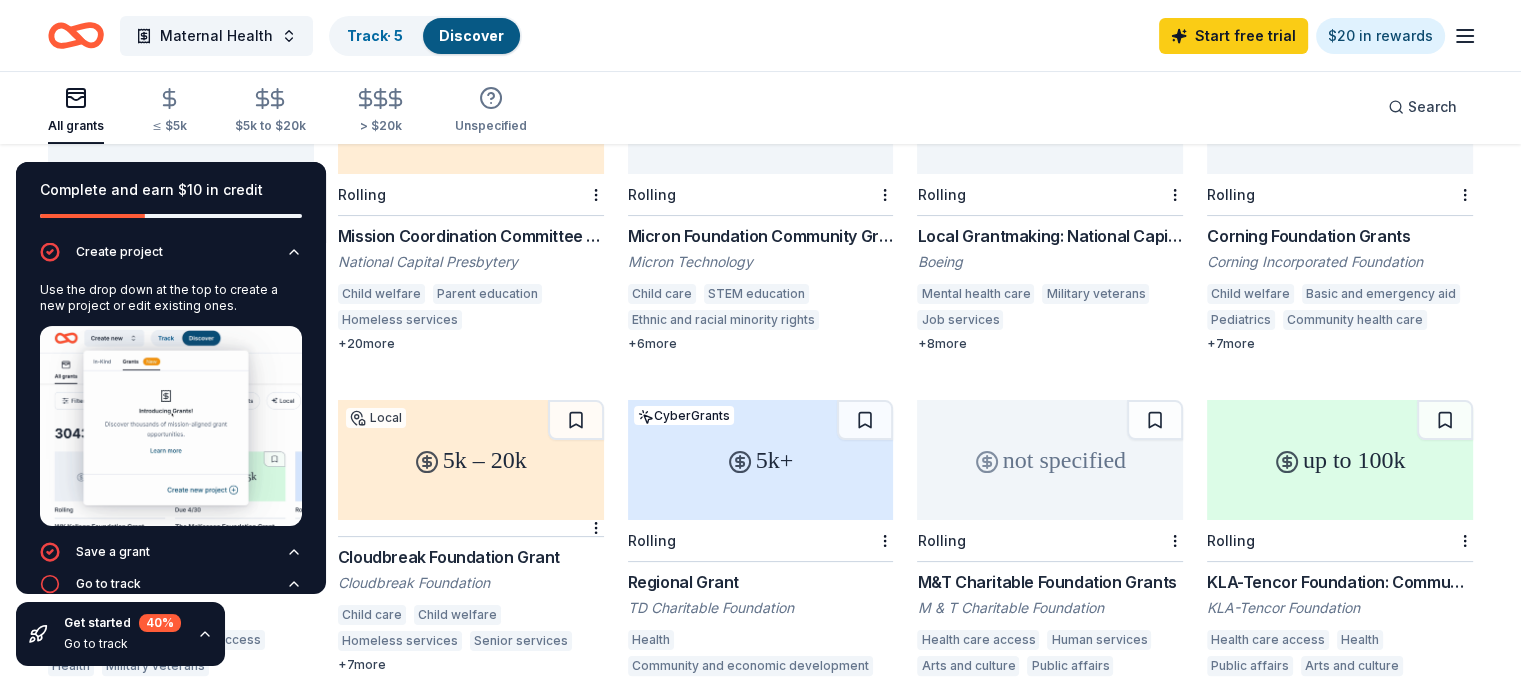 scroll, scrollTop: 200, scrollLeft: 0, axis: vertical 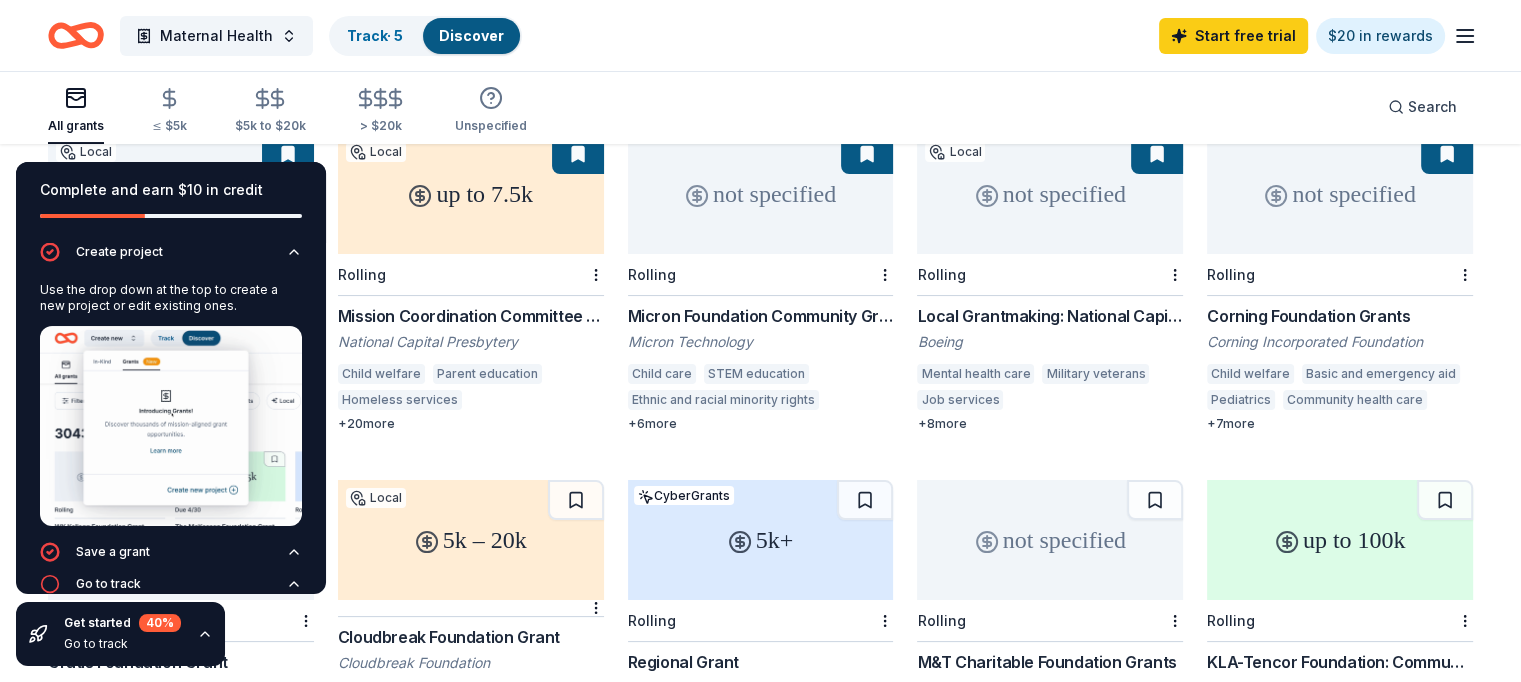 click 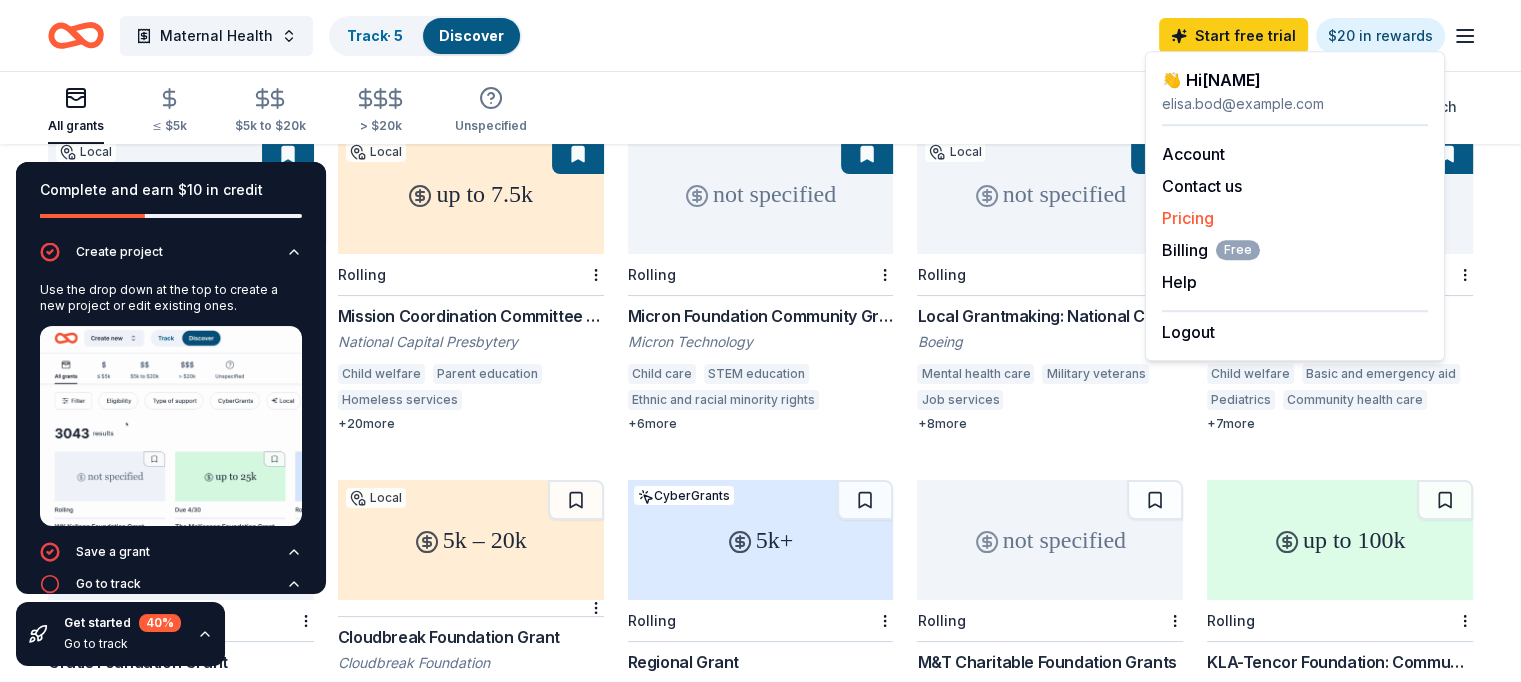 click on "Pricing" at bounding box center [1188, 218] 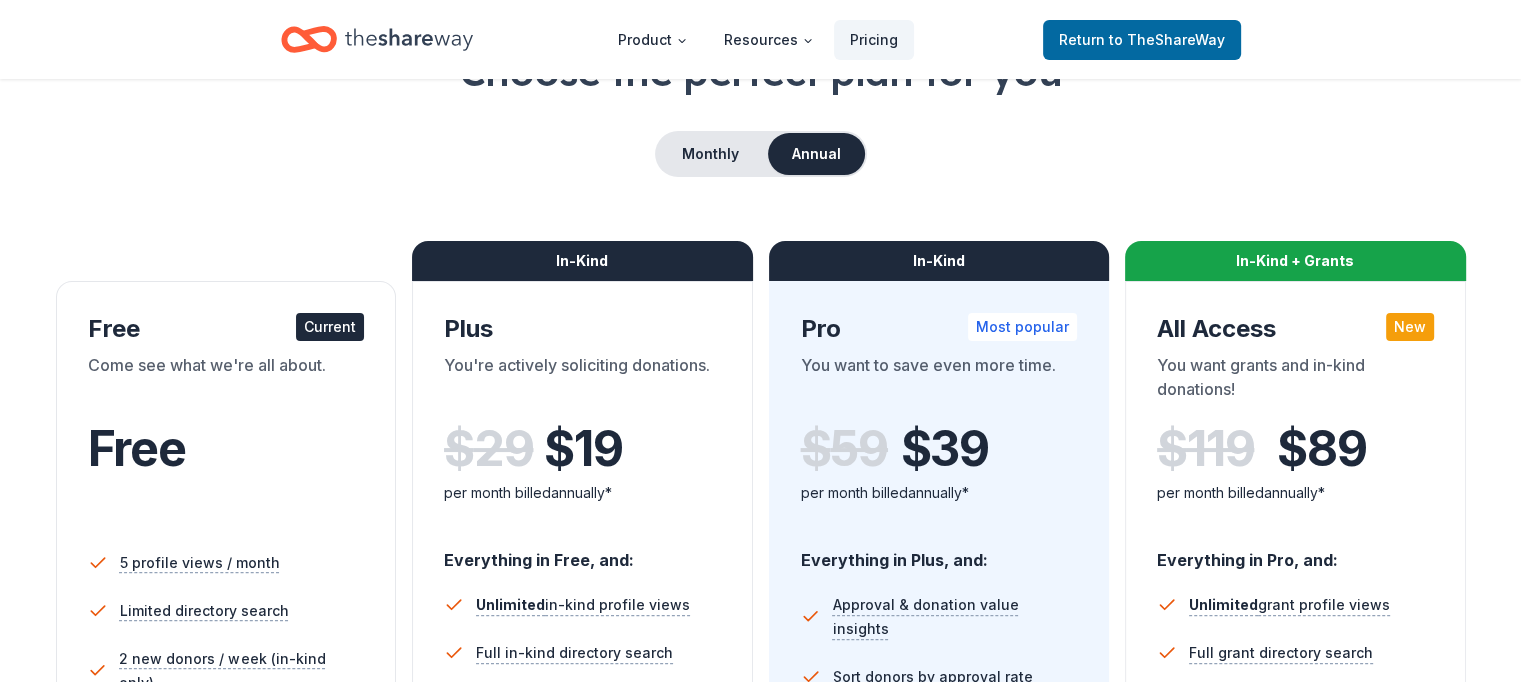 scroll, scrollTop: 0, scrollLeft: 0, axis: both 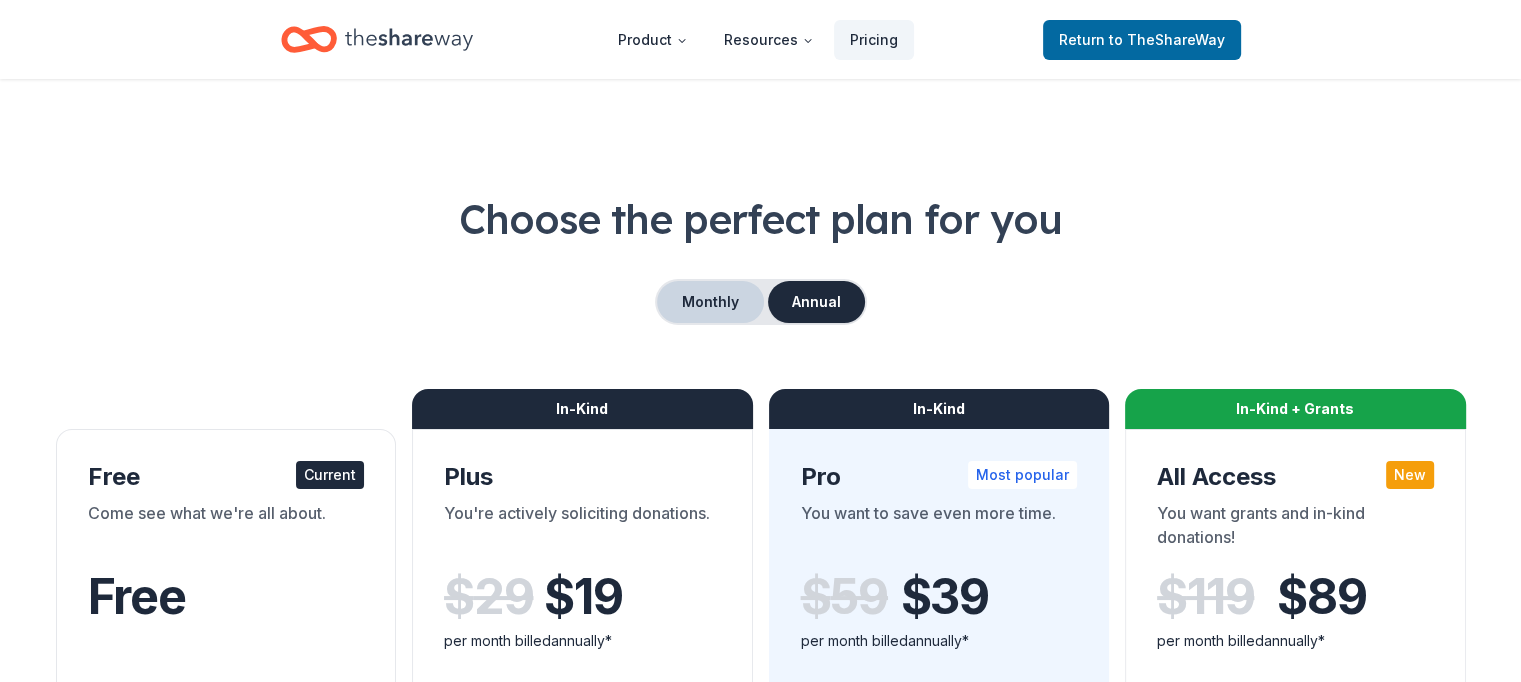 click on "Monthly" at bounding box center (710, 302) 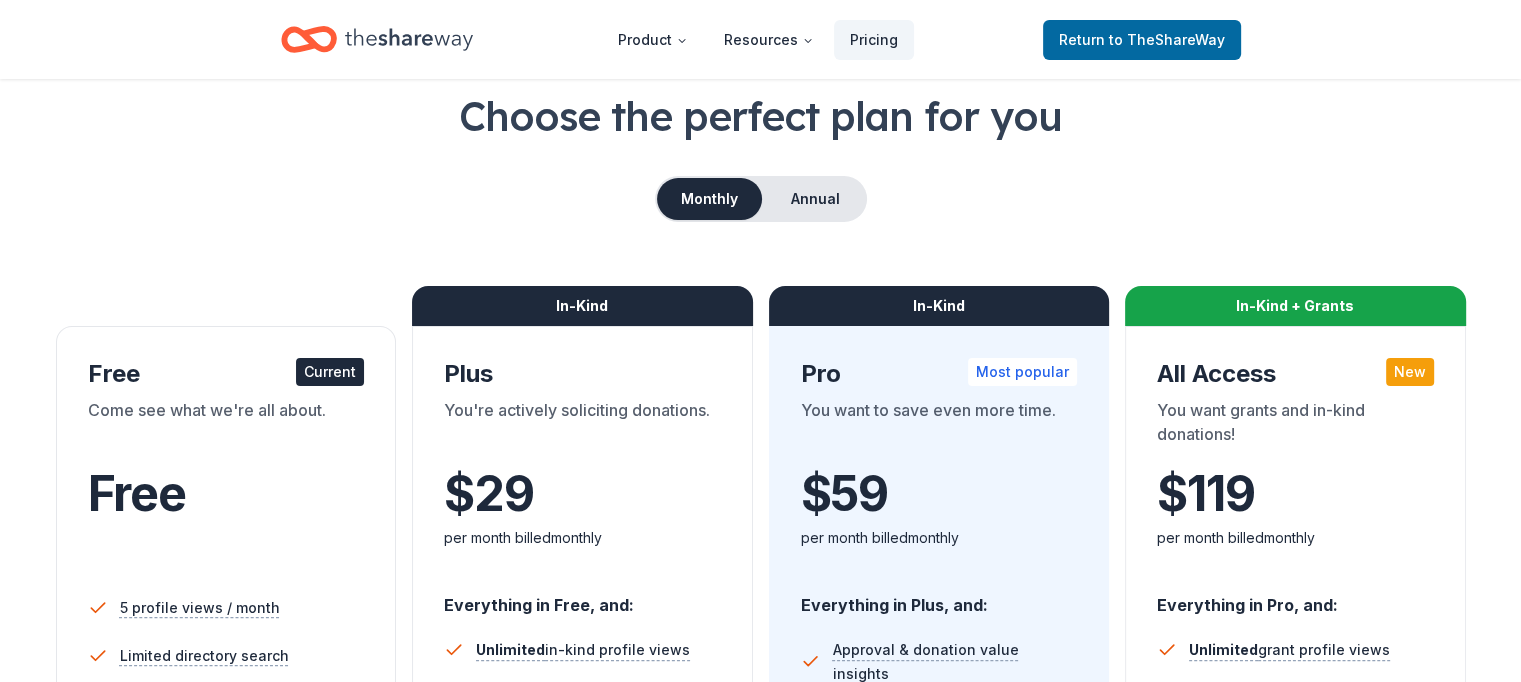 scroll, scrollTop: 0, scrollLeft: 0, axis: both 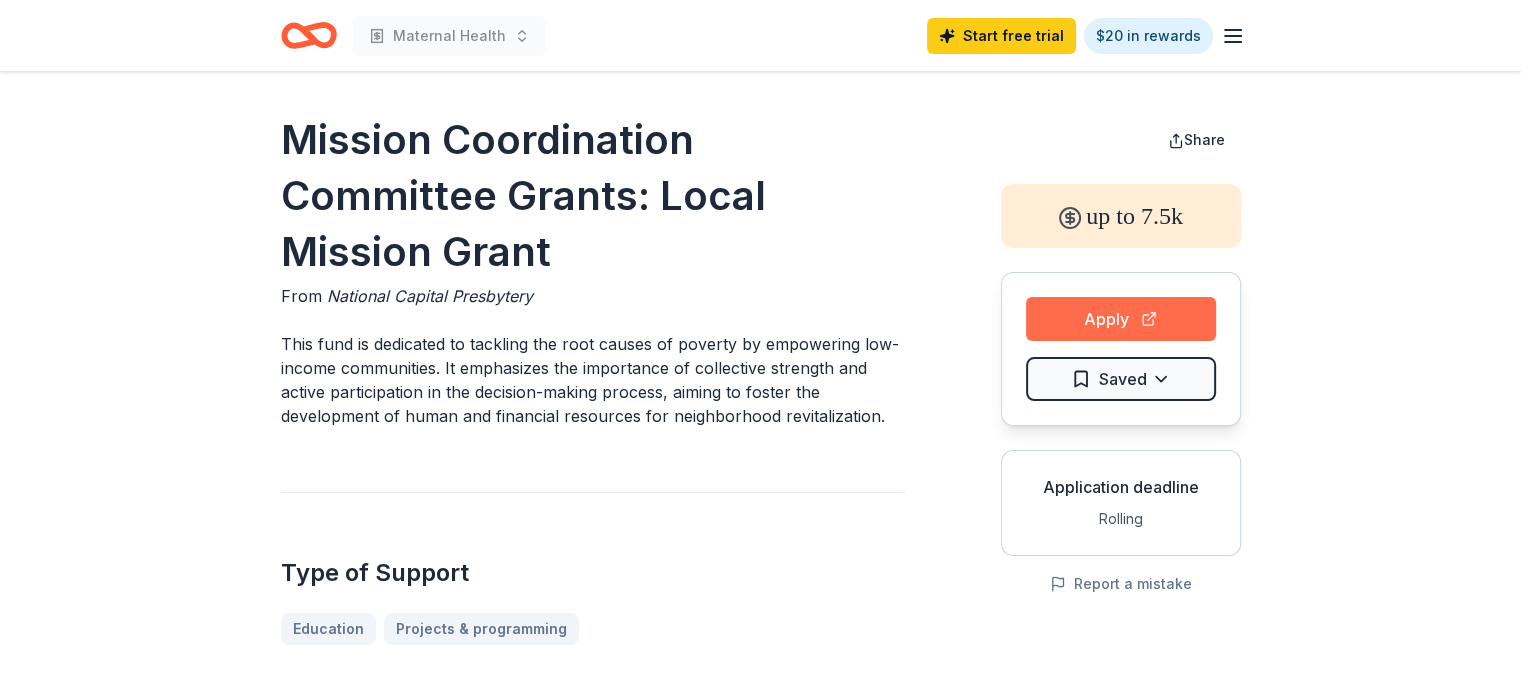click on "Apply" at bounding box center [1121, 319] 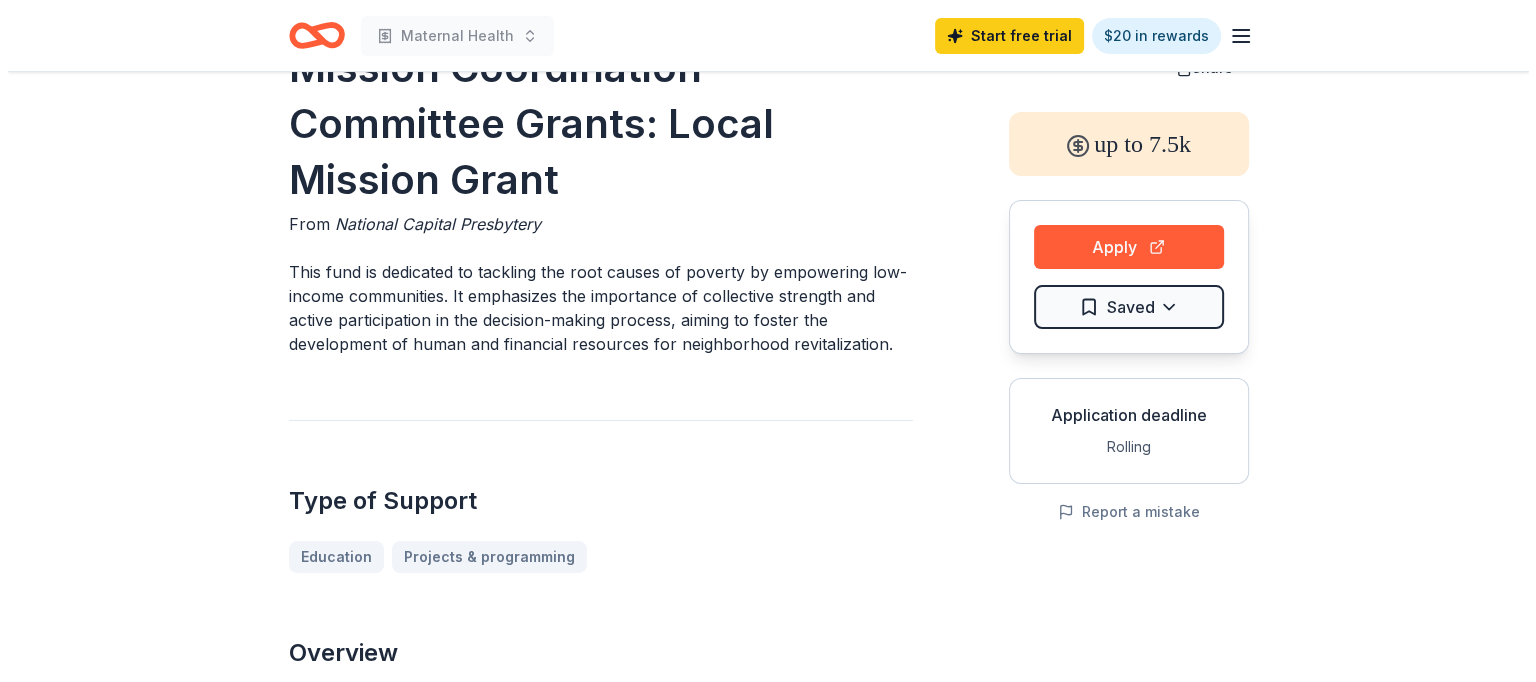 scroll, scrollTop: 100, scrollLeft: 0, axis: vertical 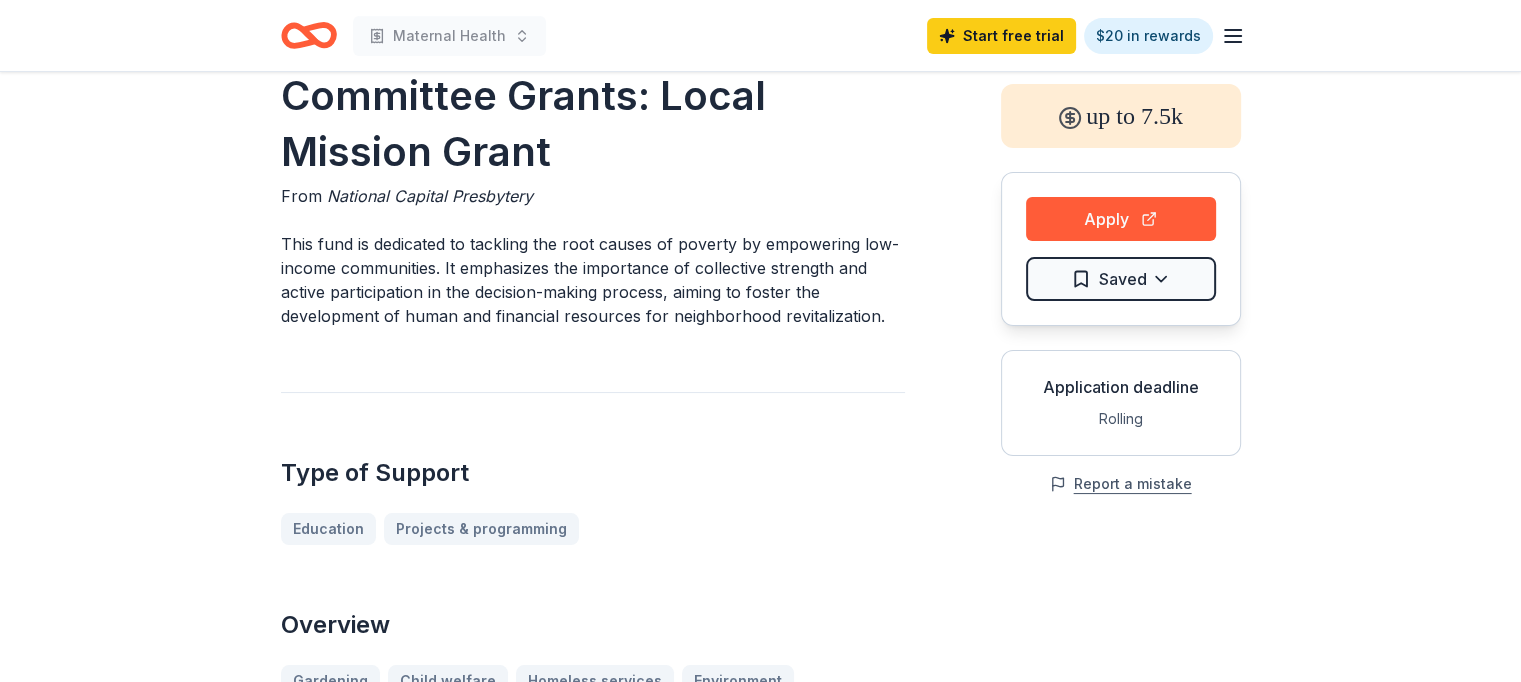 click on "Report a mistake" at bounding box center (1121, 484) 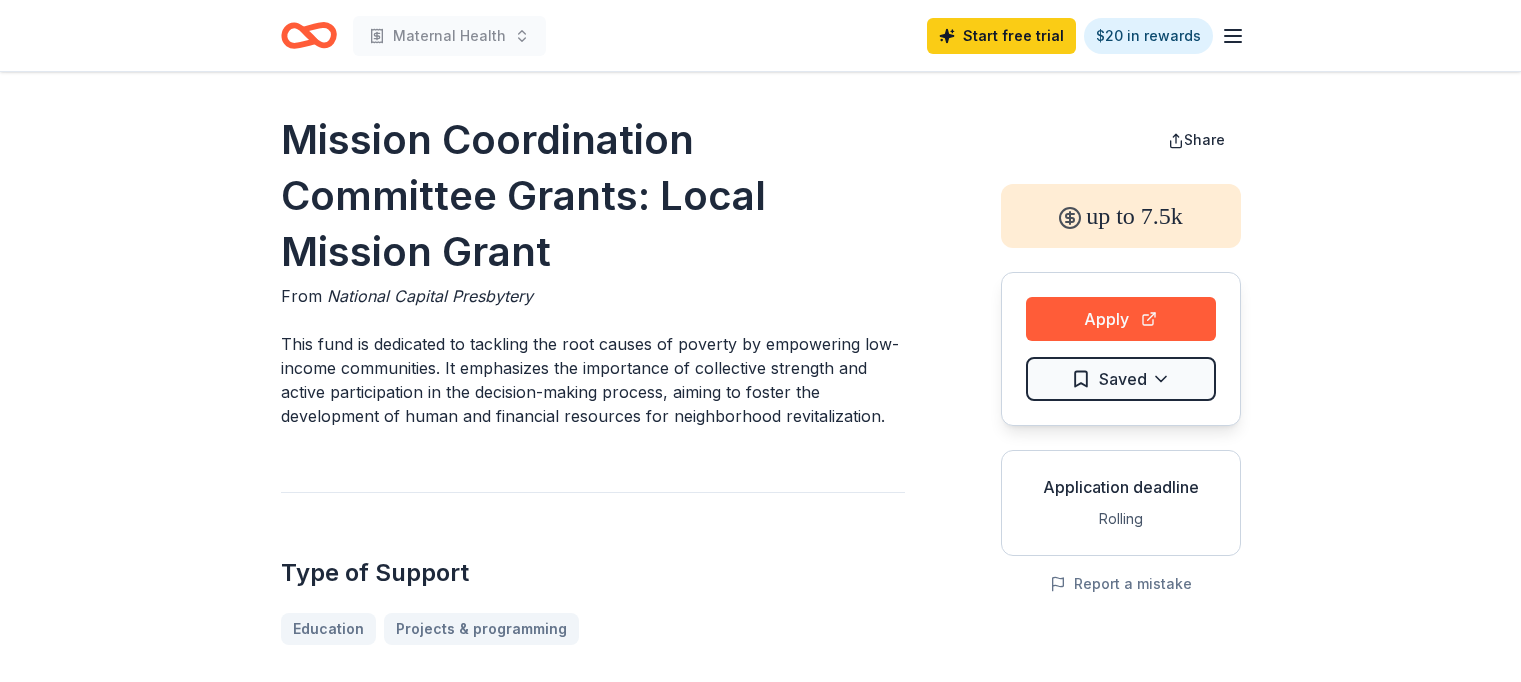 scroll, scrollTop: 0, scrollLeft: 0, axis: both 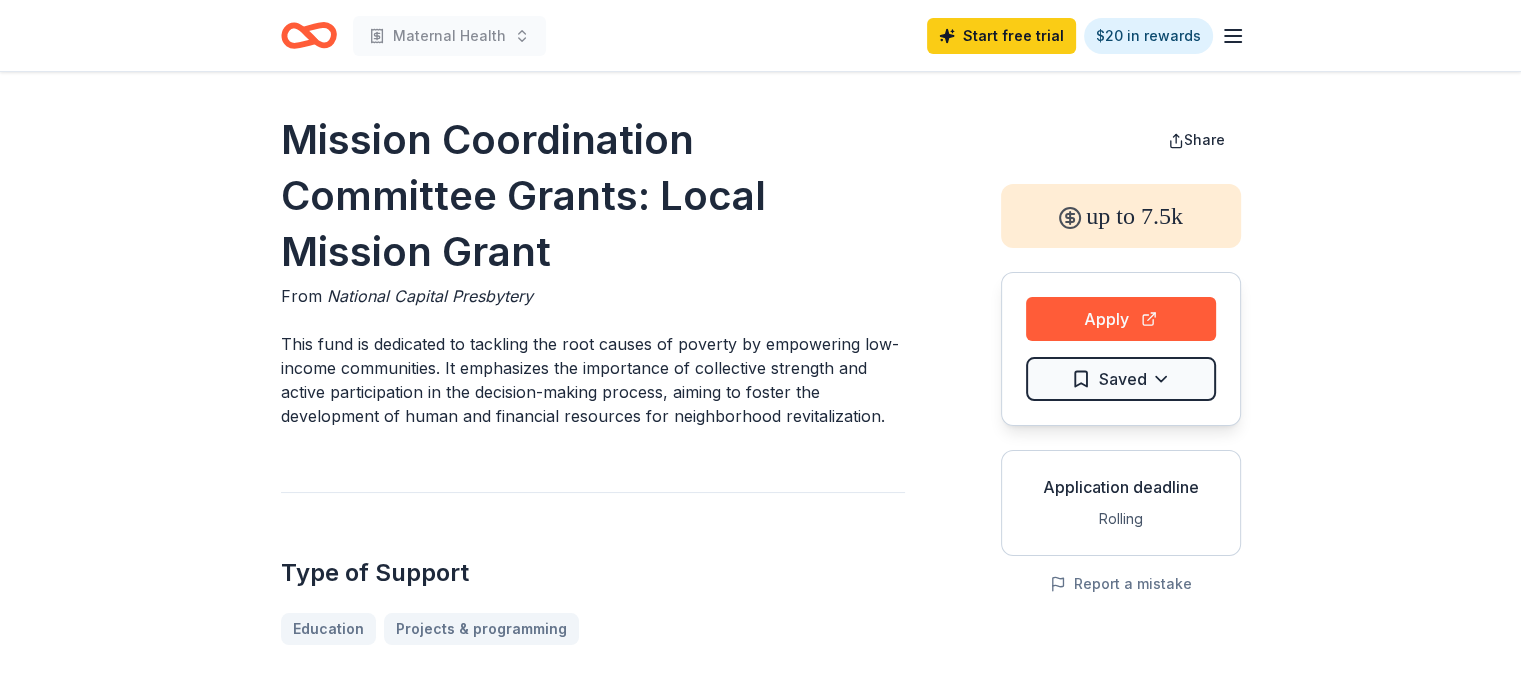drag, startPoint x: 560, startPoint y: 256, endPoint x: 348, endPoint y: 230, distance: 213.5884 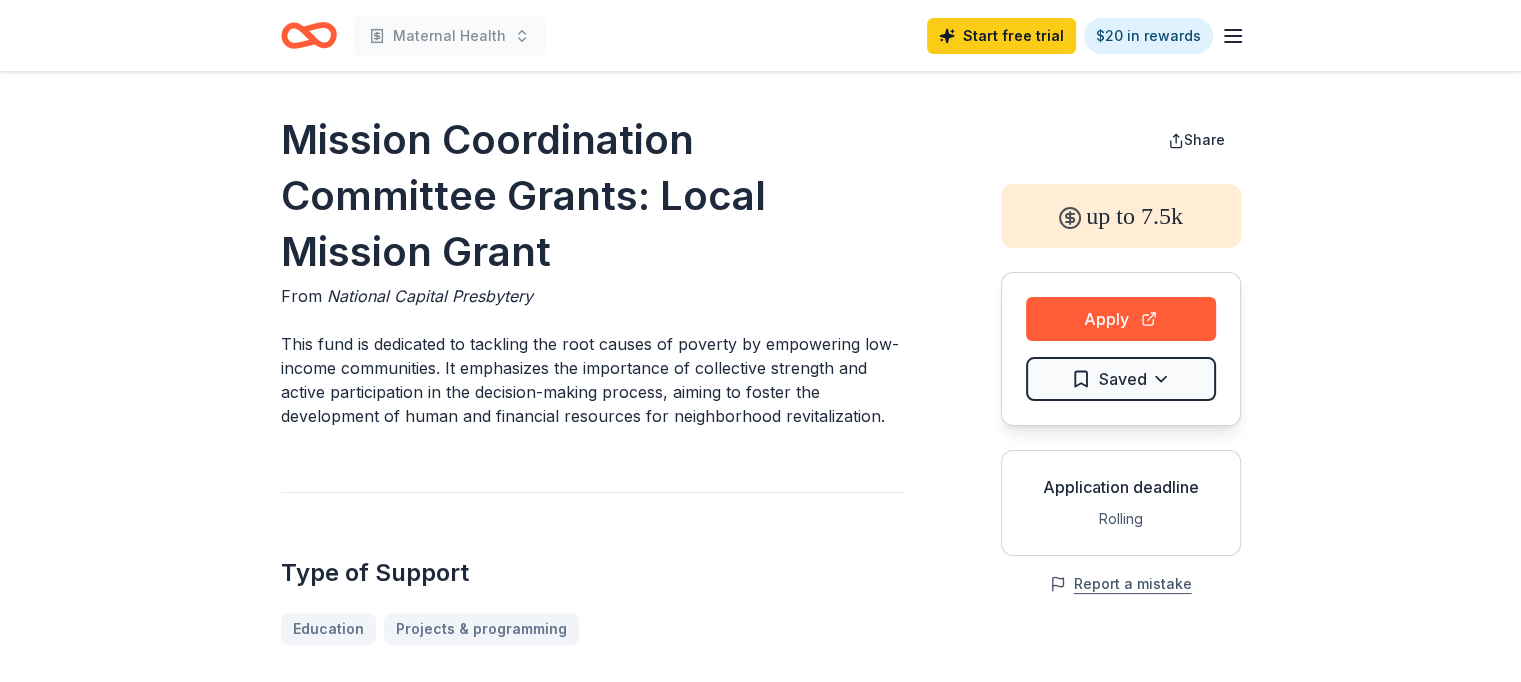 click on "Report a mistake" at bounding box center (1121, 584) 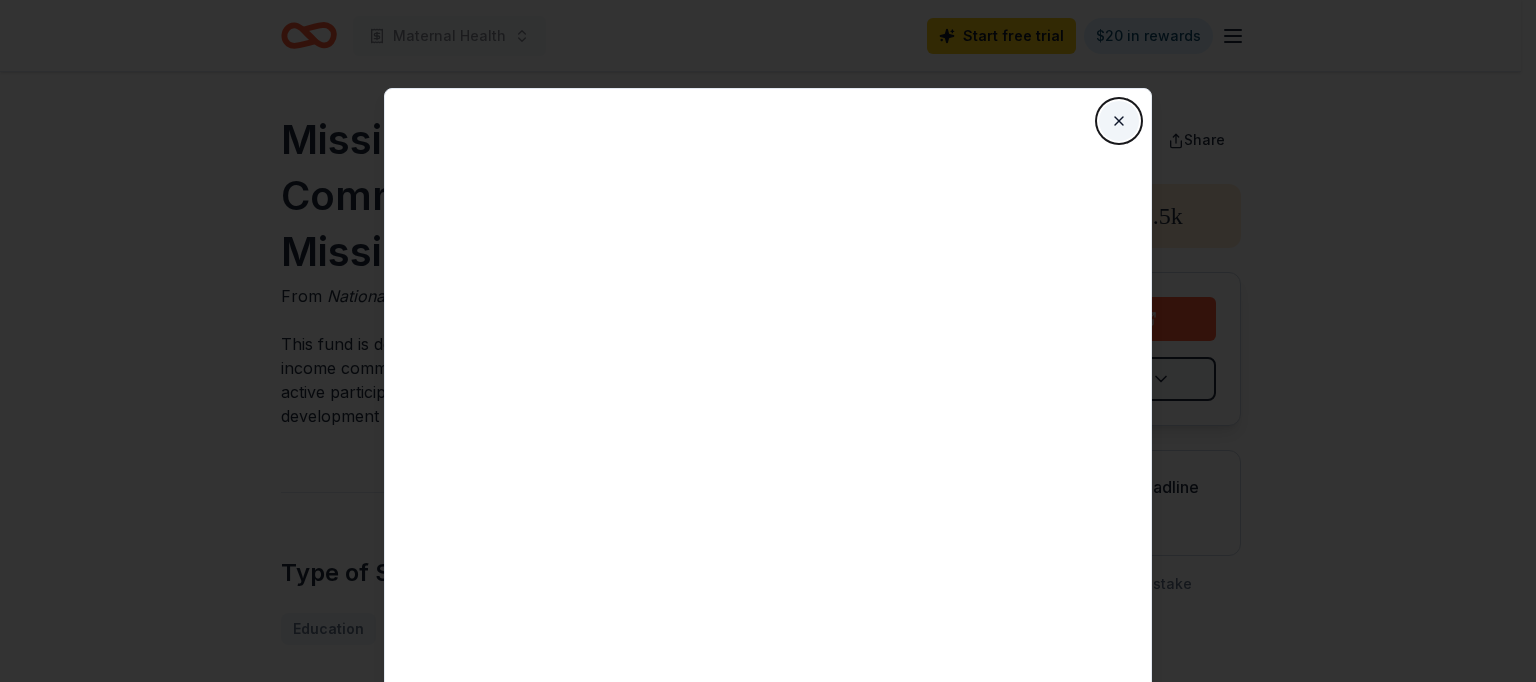 click on "Close" at bounding box center [1119, 121] 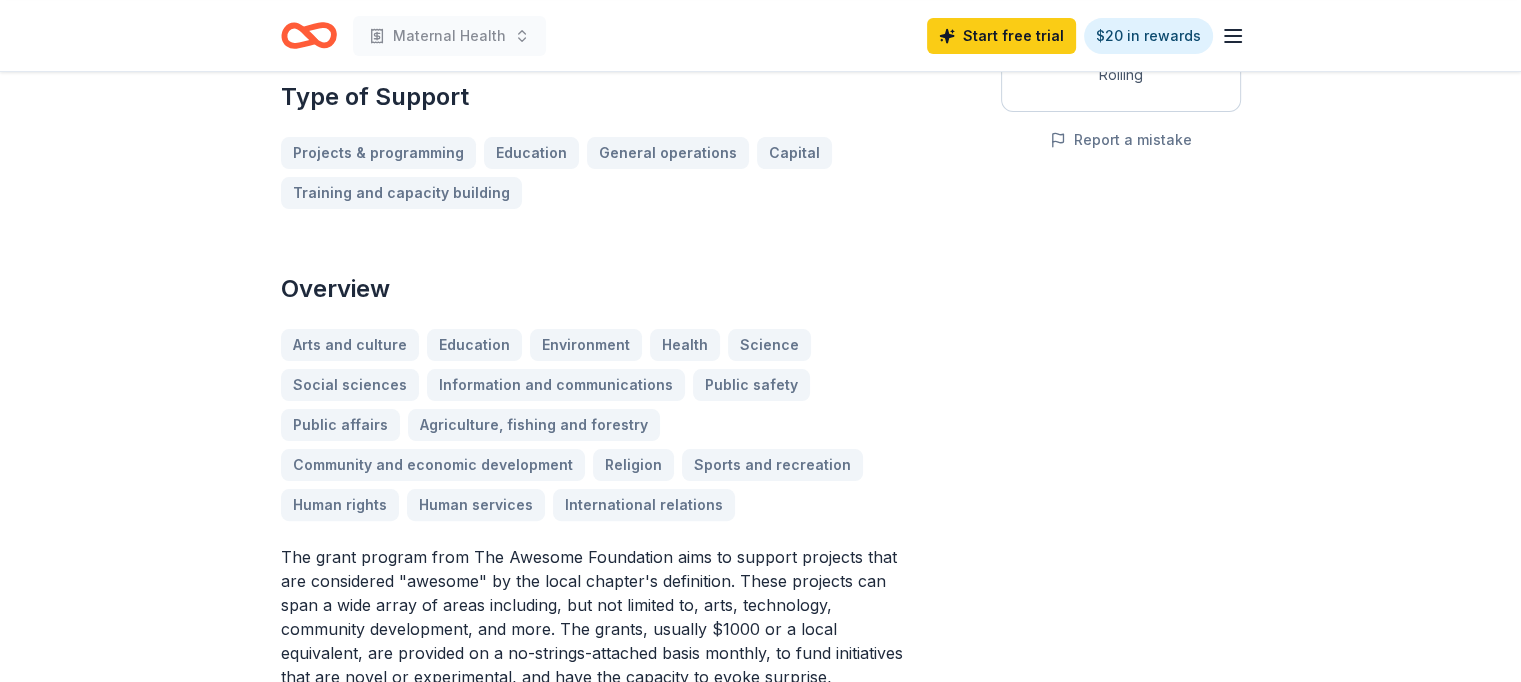 scroll, scrollTop: 200, scrollLeft: 0, axis: vertical 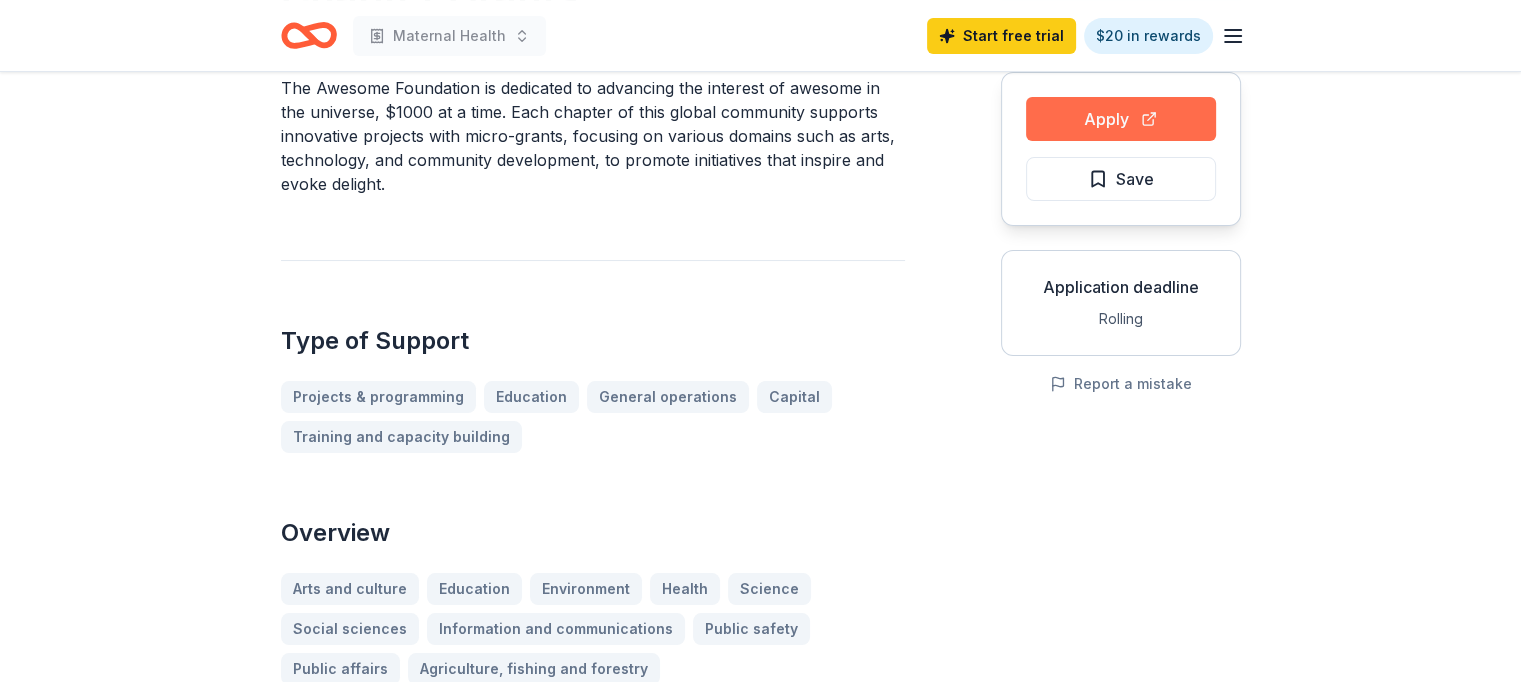 click on "Apply" at bounding box center [1121, 119] 